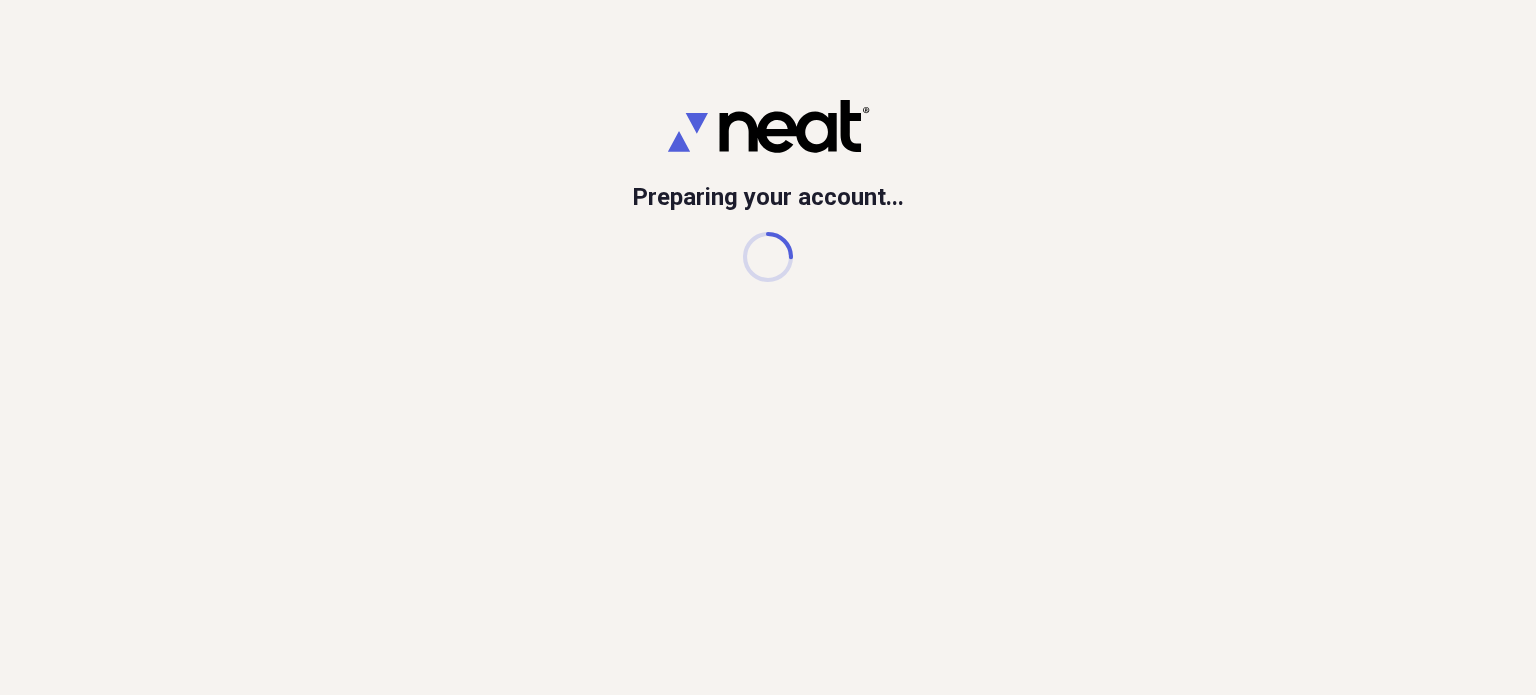 scroll, scrollTop: 0, scrollLeft: 0, axis: both 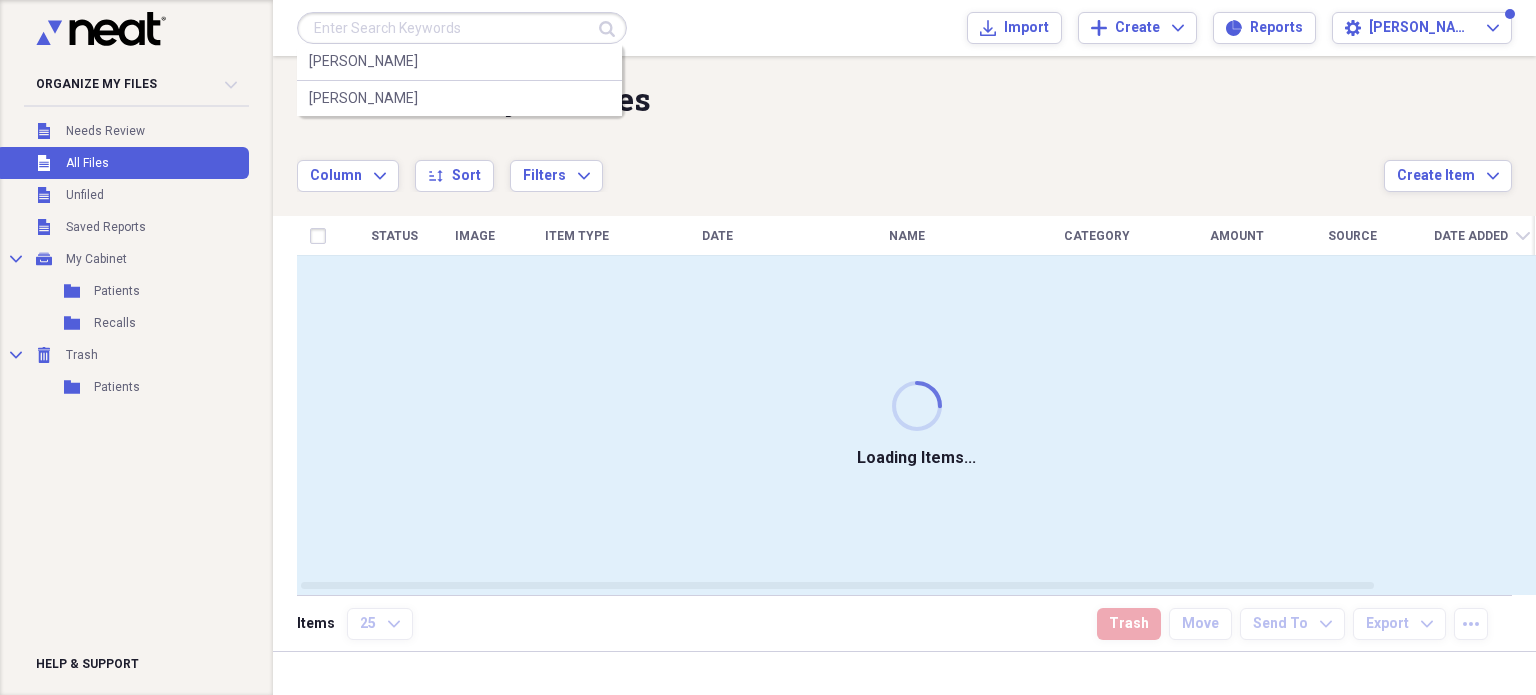 click at bounding box center [462, 28] 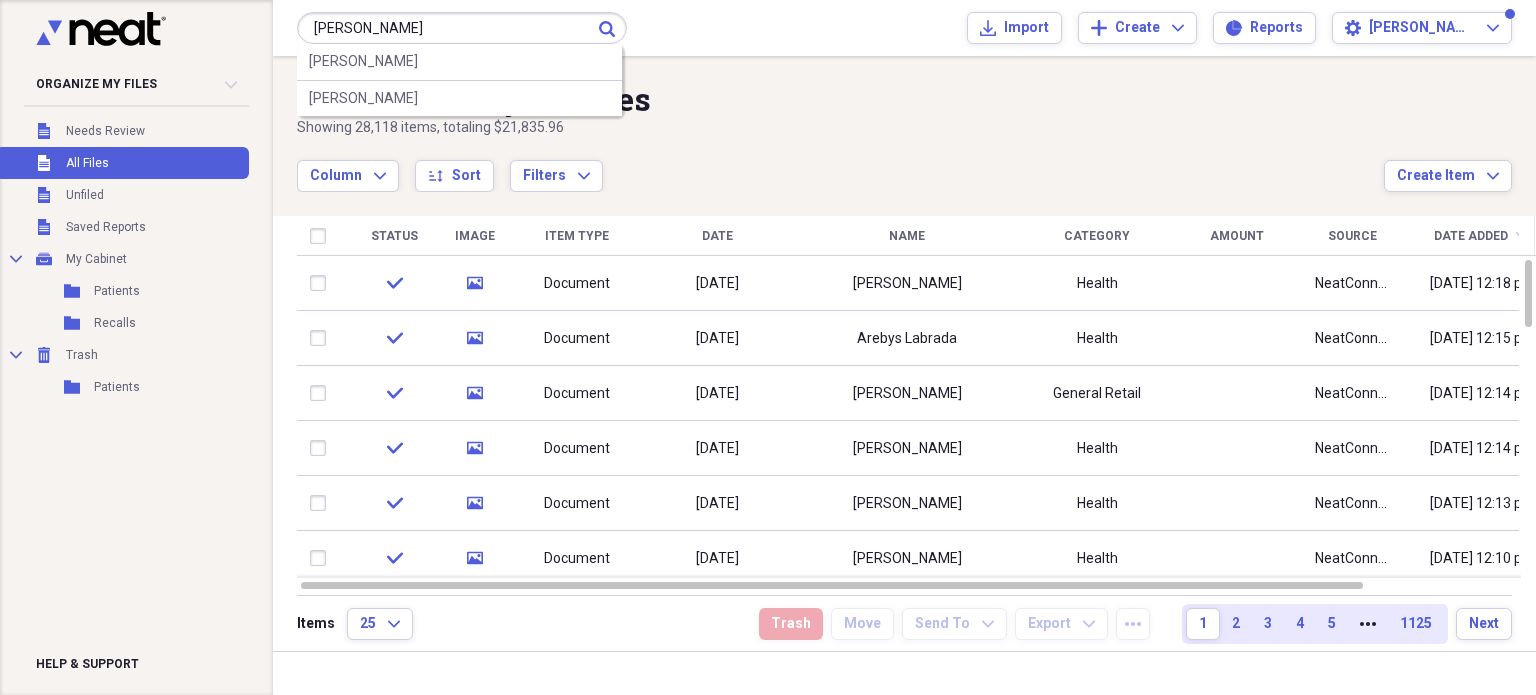 type on "[PERSON_NAME]" 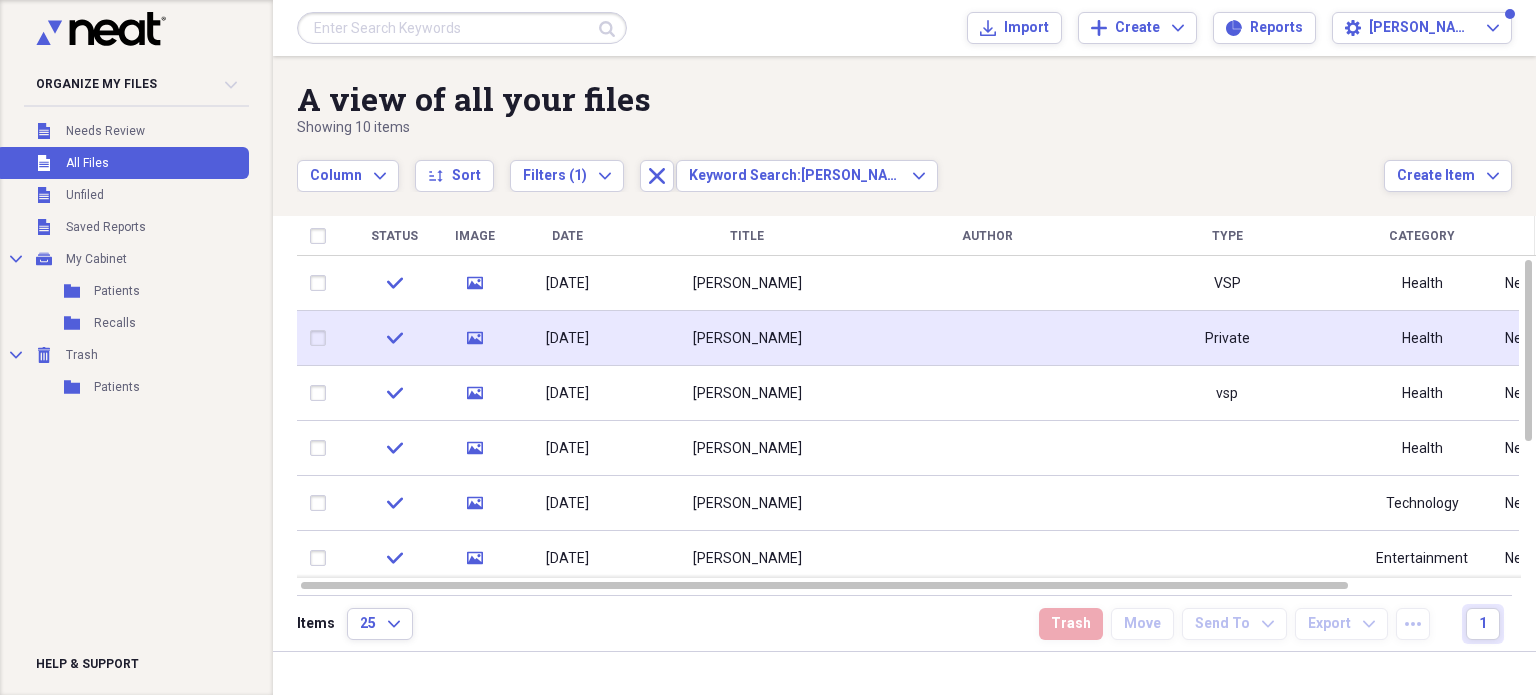 click on "[DATE]" at bounding box center [567, 339] 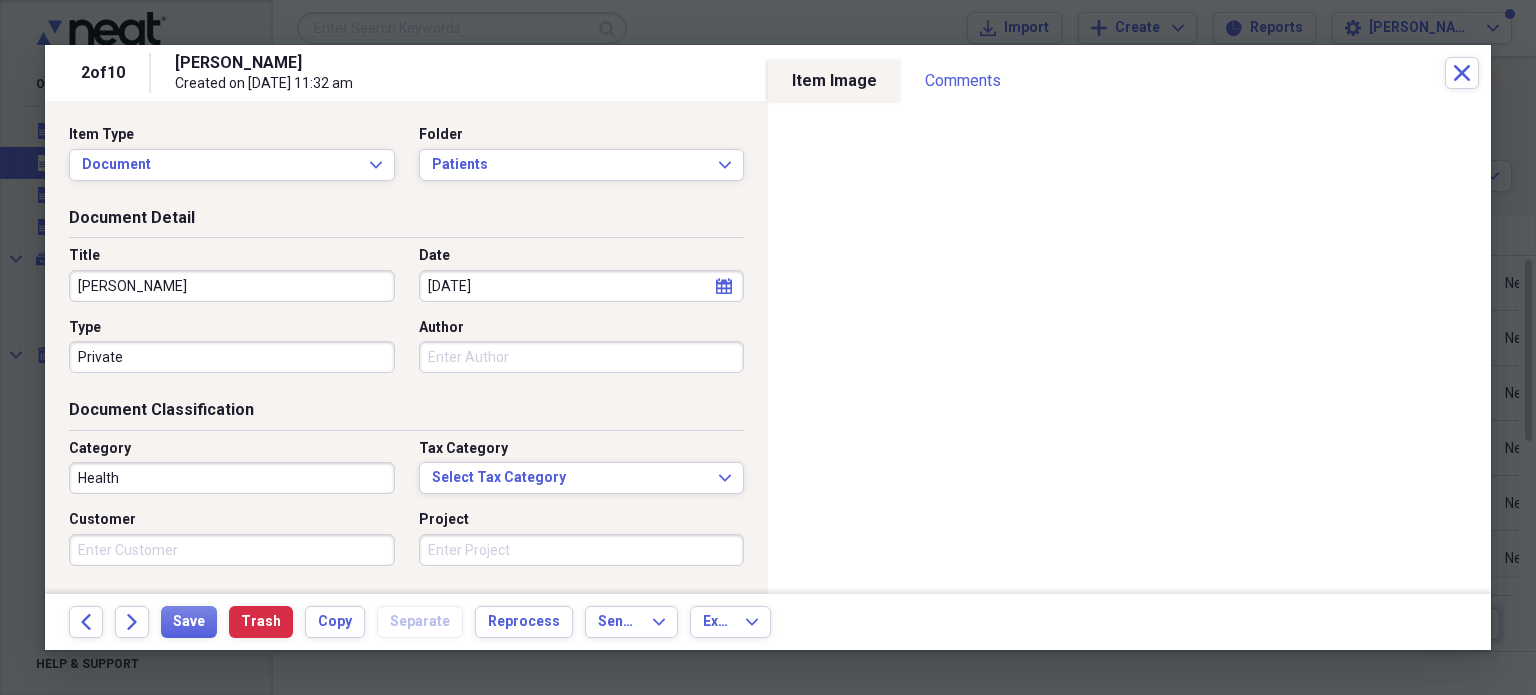 click on "2  of  10 [PERSON_NAME] Created on [DATE] 11:32 am Close" at bounding box center (768, 73) 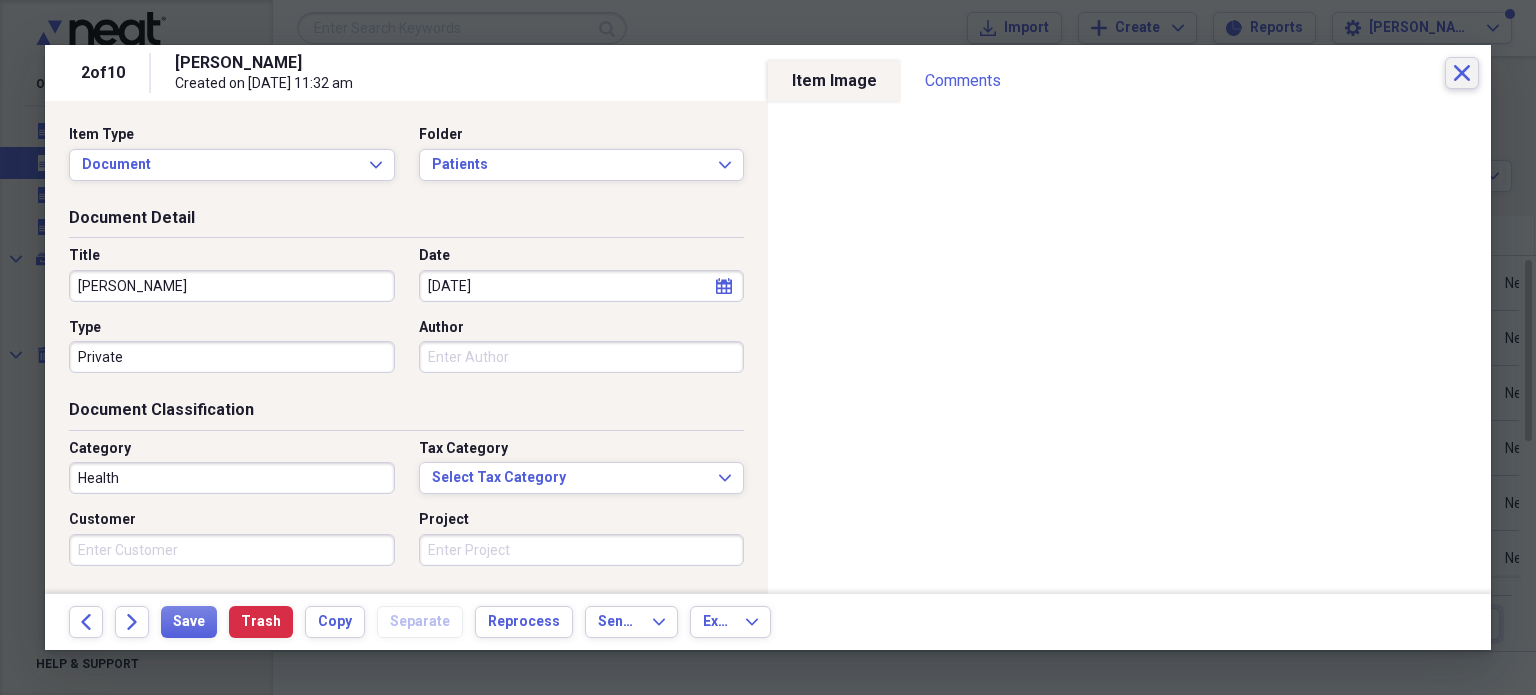 click on "Close" at bounding box center [1462, 73] 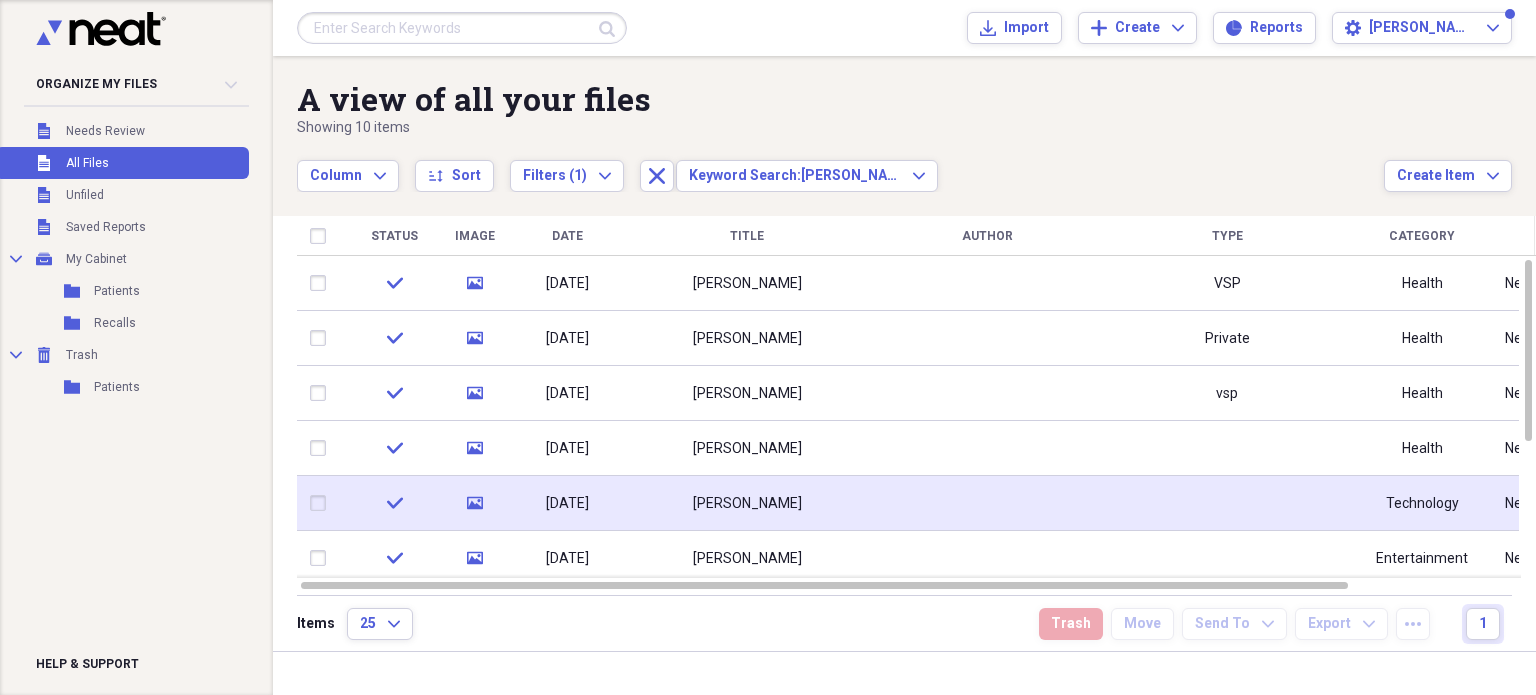 click on "[PERSON_NAME]" at bounding box center [747, 504] 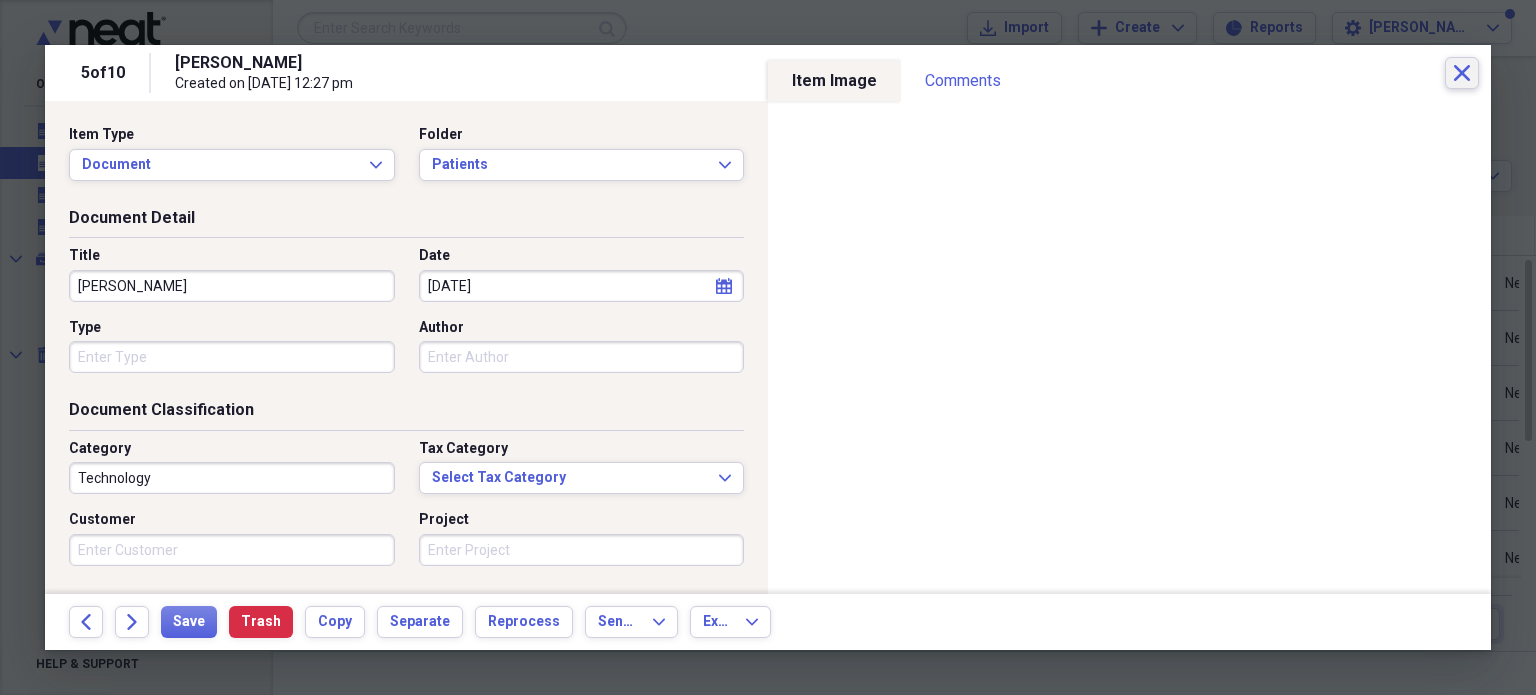click 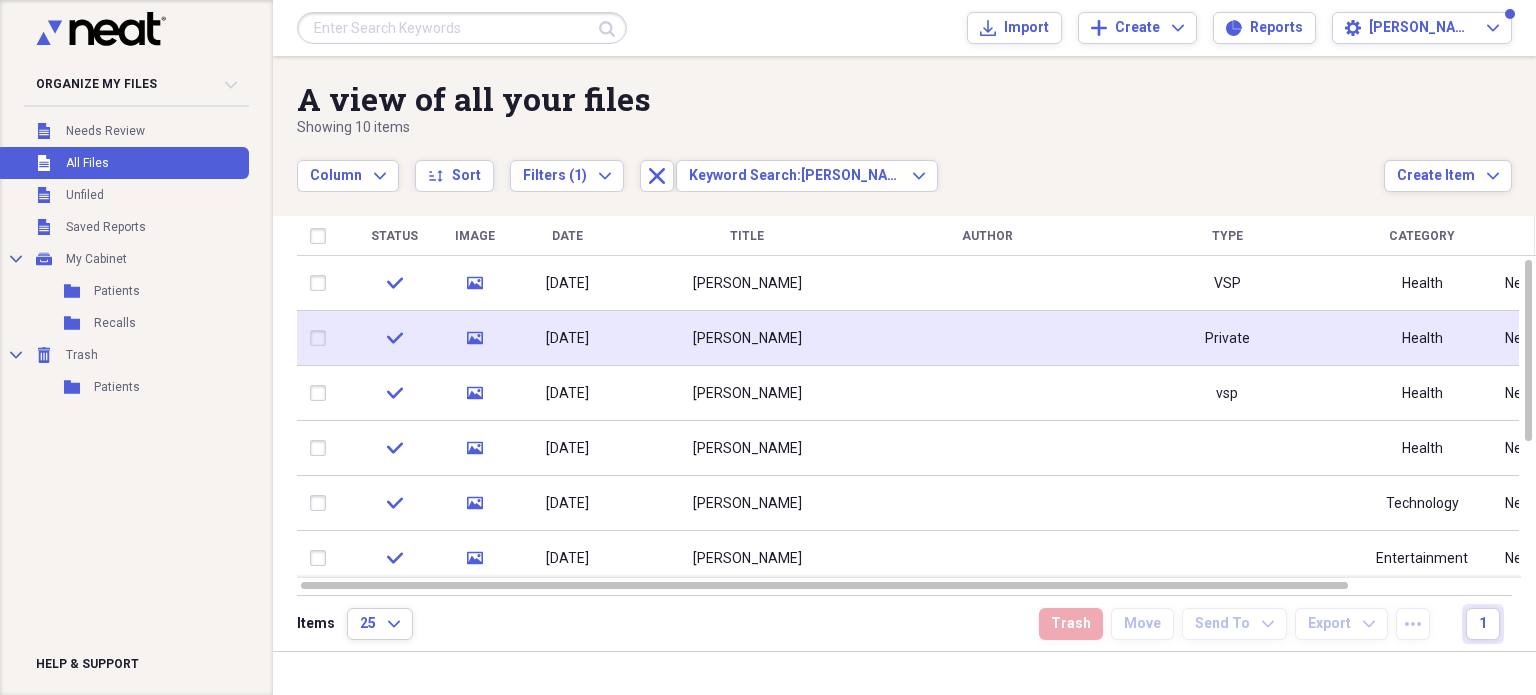click on "[PERSON_NAME]" at bounding box center [747, 338] 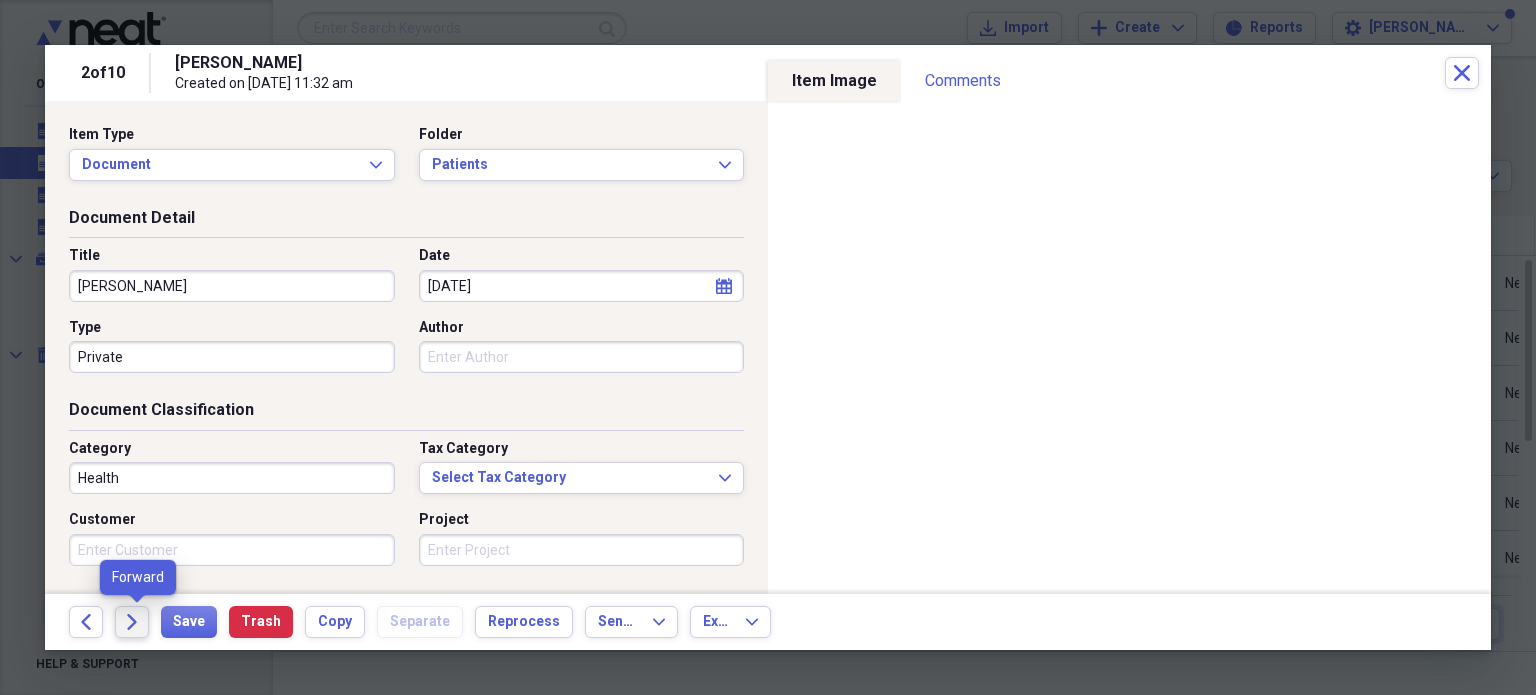click on "Forward" at bounding box center [132, 622] 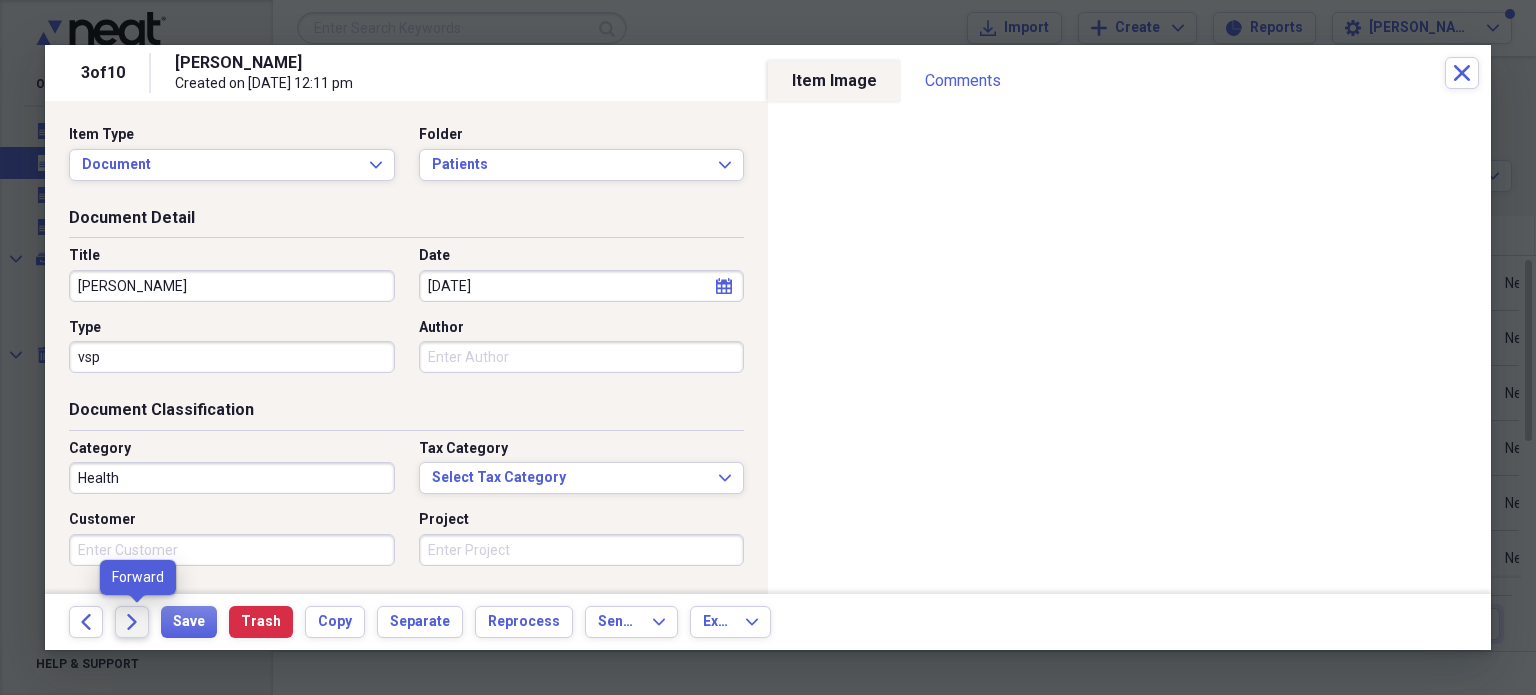 click on "Forward" at bounding box center (132, 622) 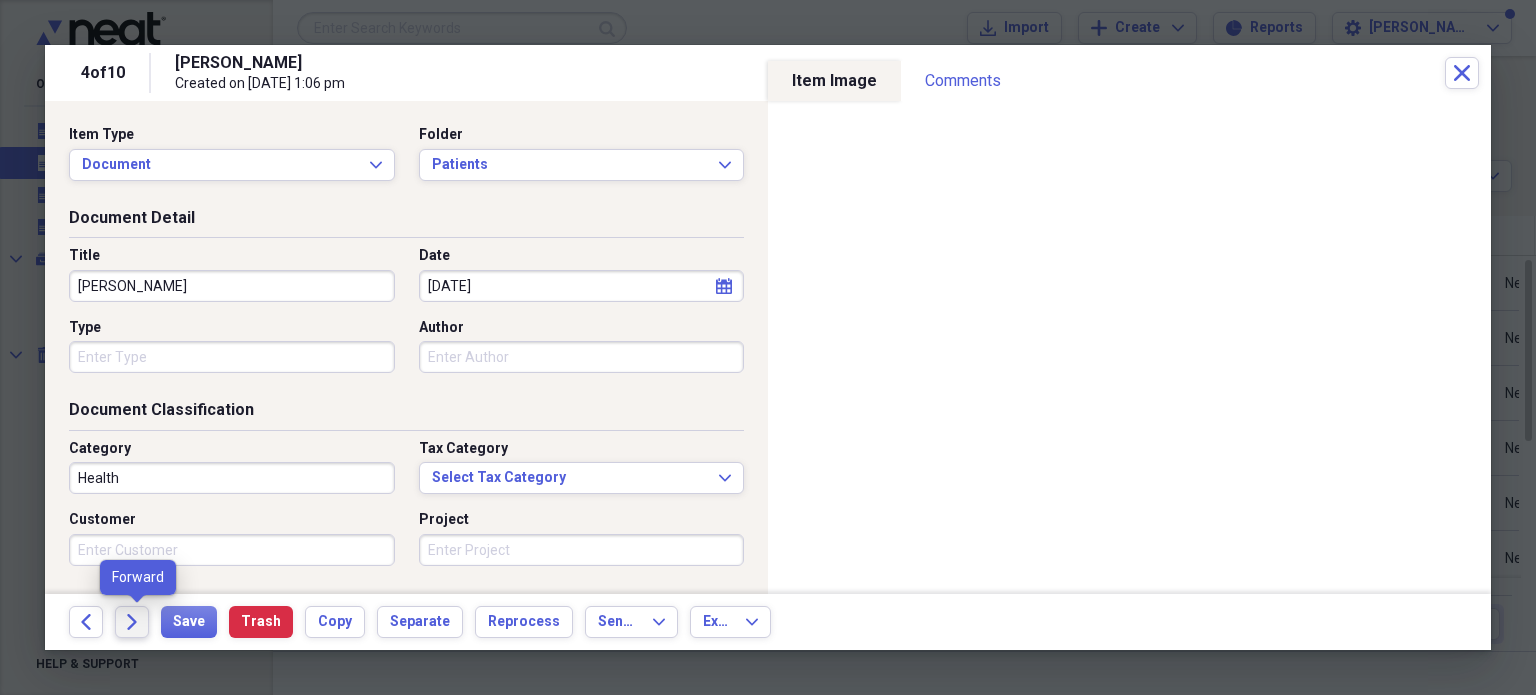 click on "Forward" at bounding box center [132, 622] 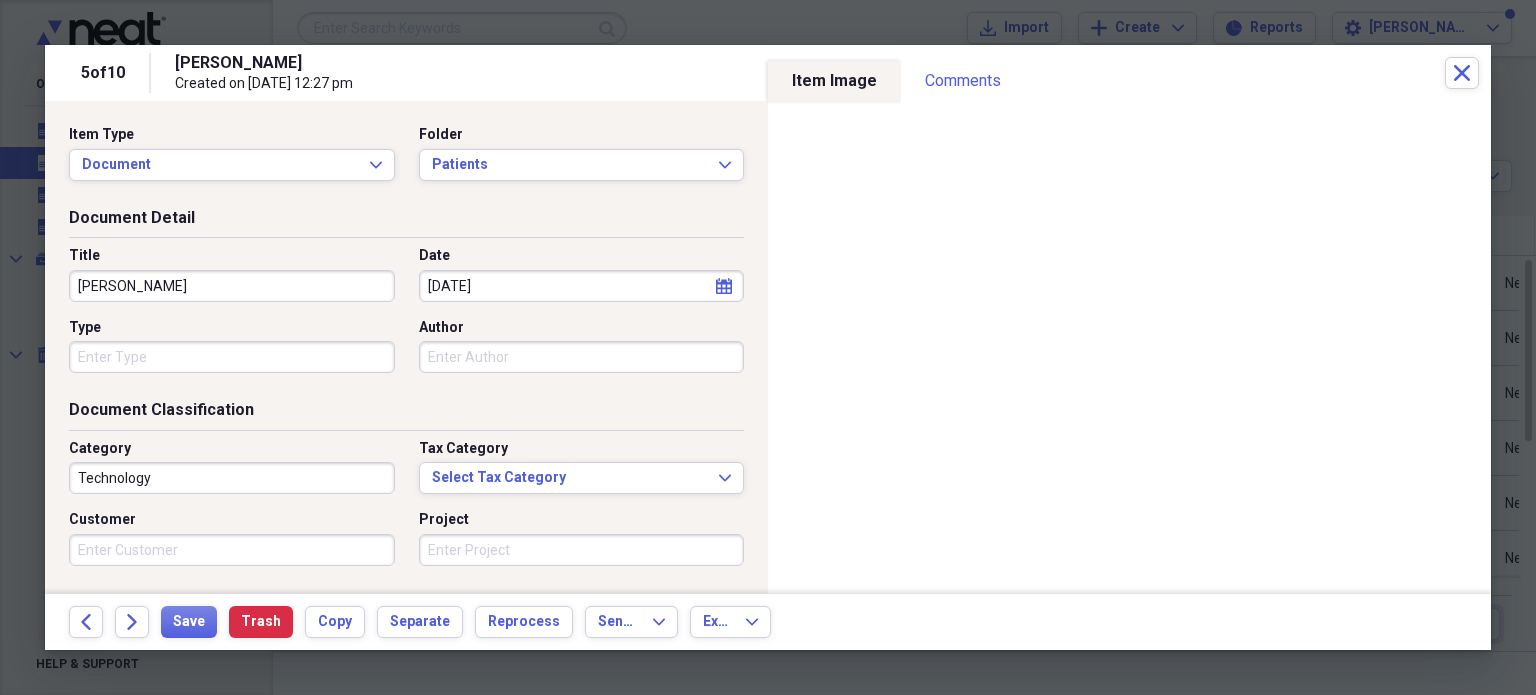 click at bounding box center (768, 347) 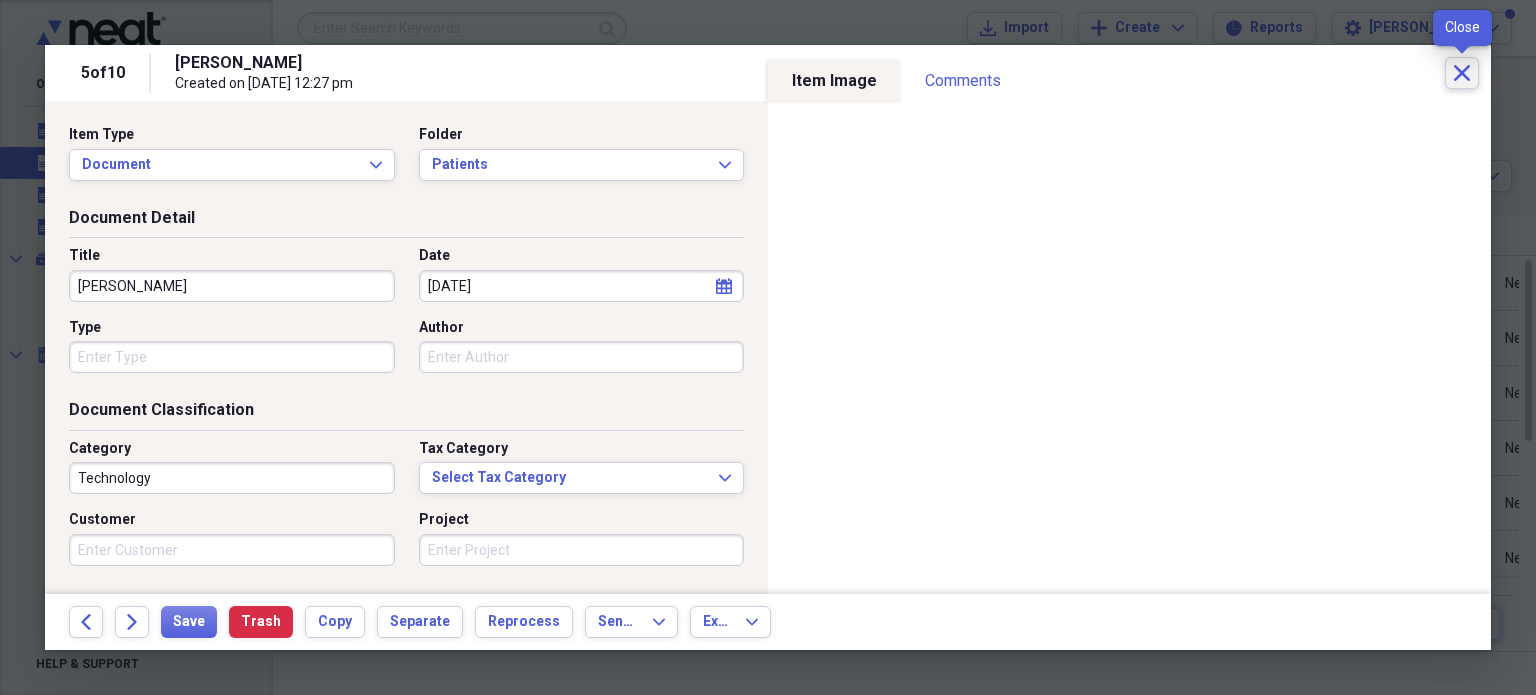 click on "Close" 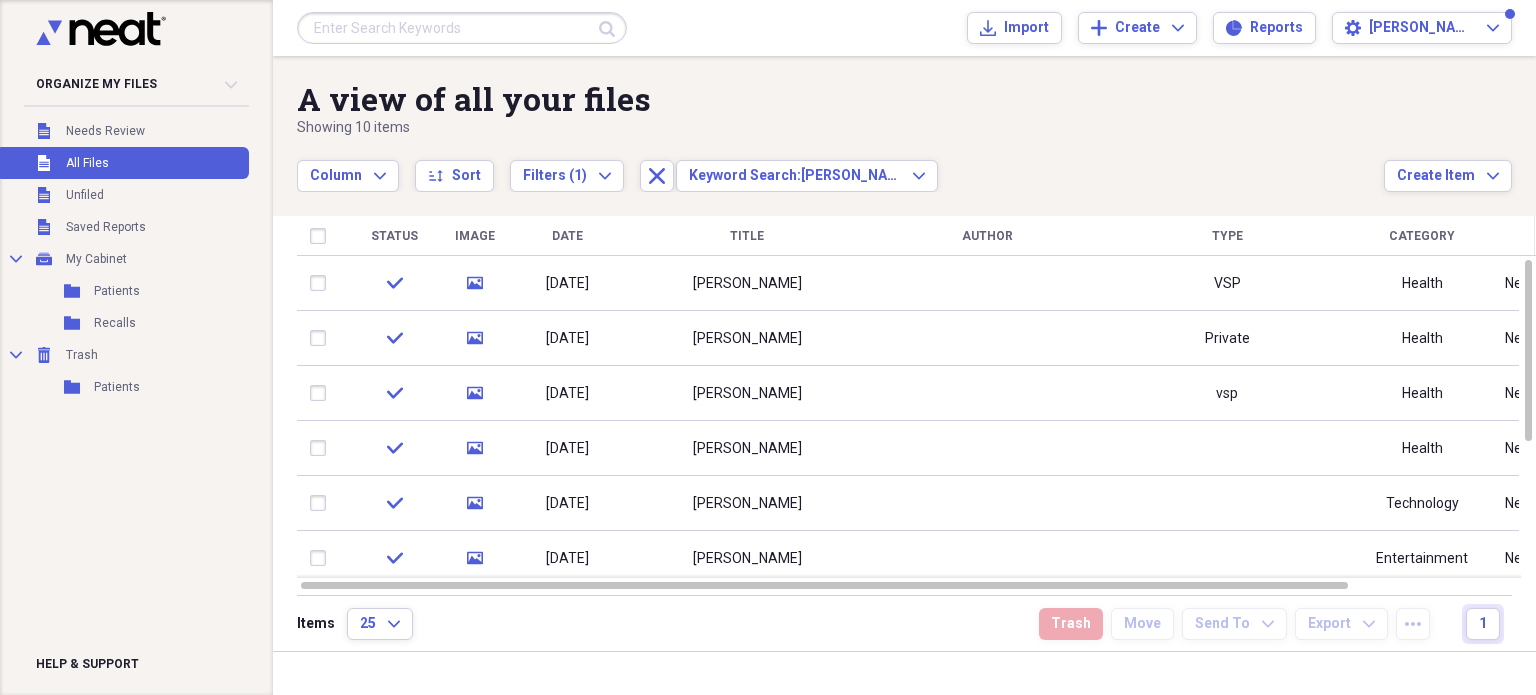 click at bounding box center [462, 28] 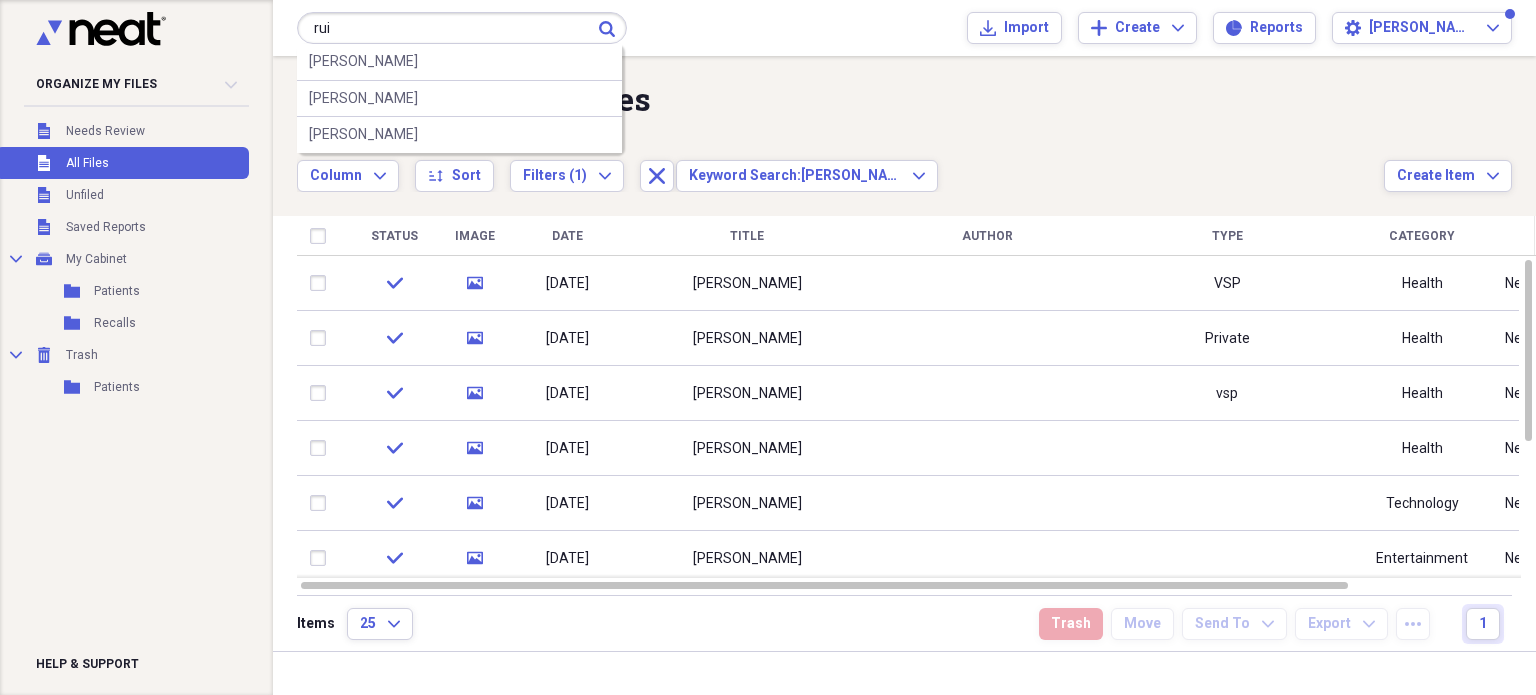 type on "rui" 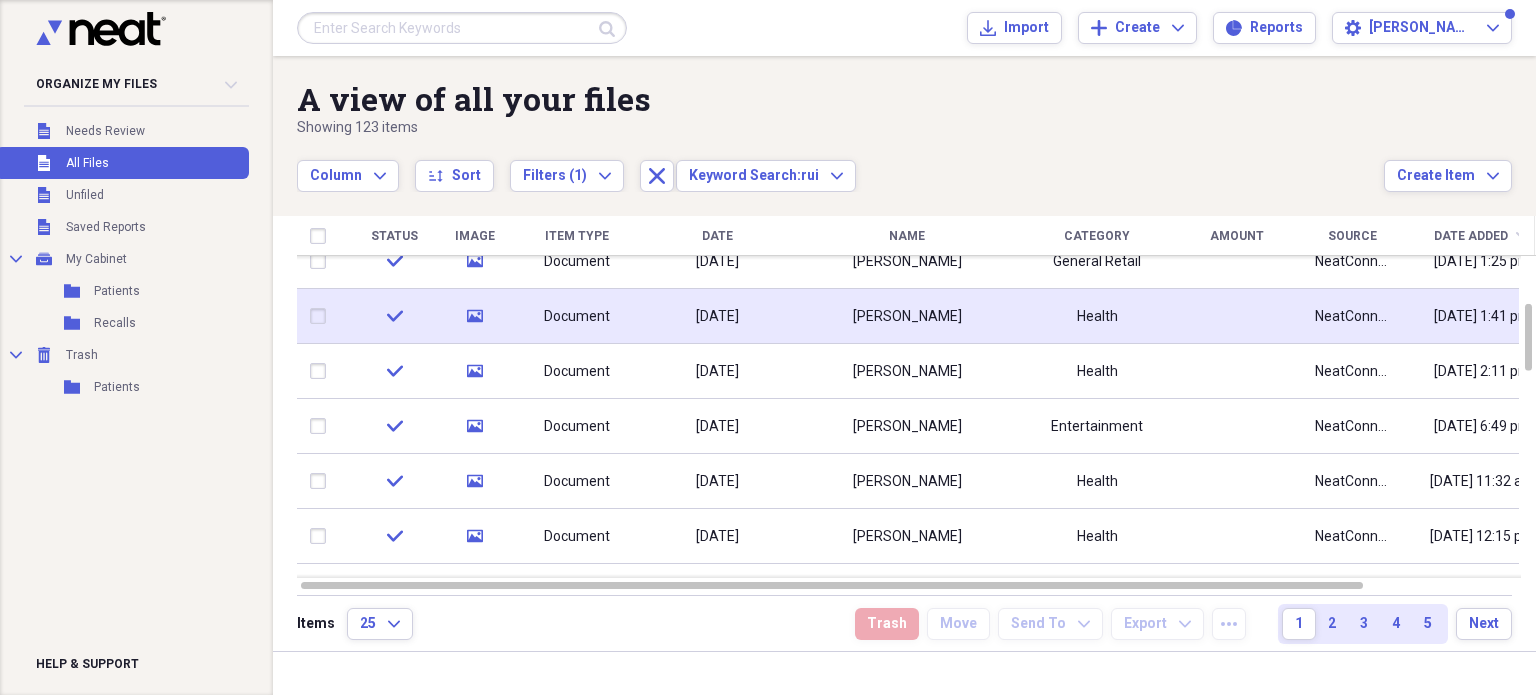 click on "[DATE]" at bounding box center (717, 482) 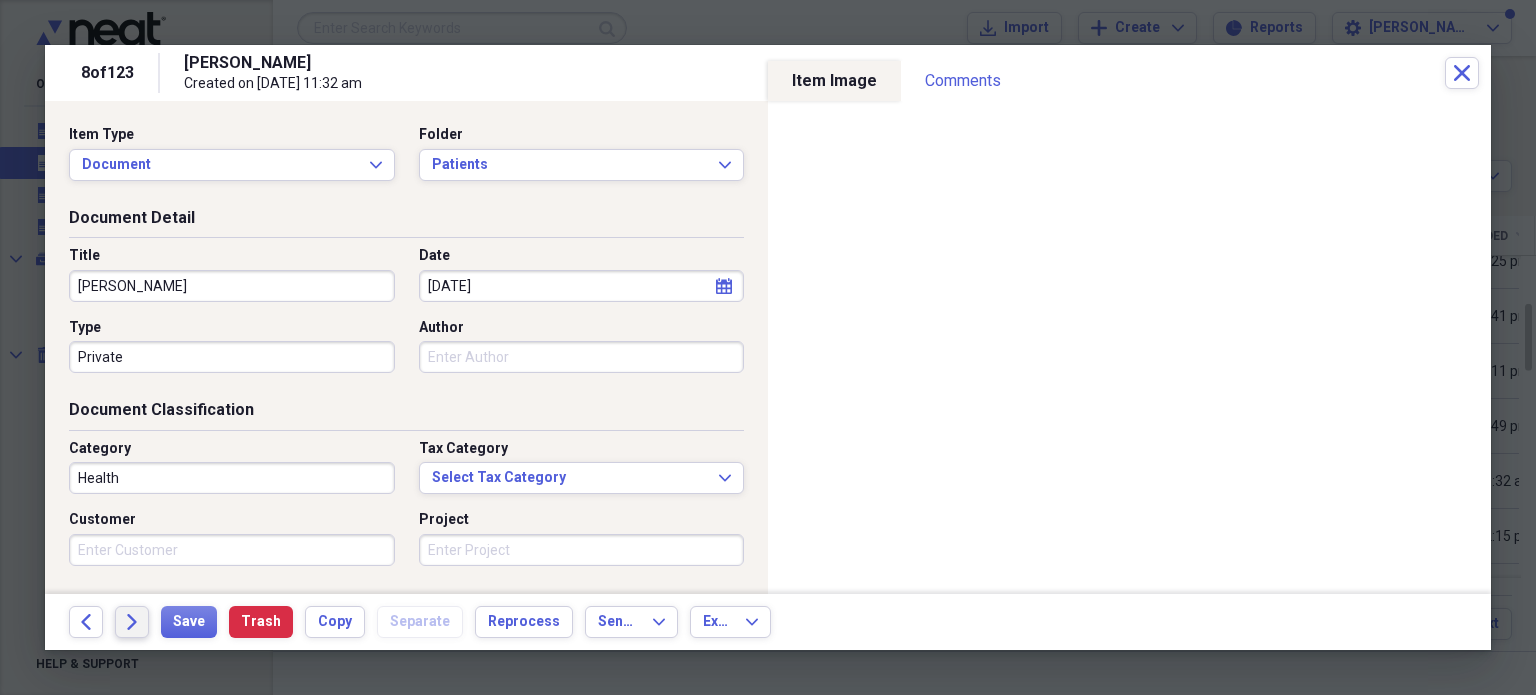 click on "Forward" at bounding box center (132, 622) 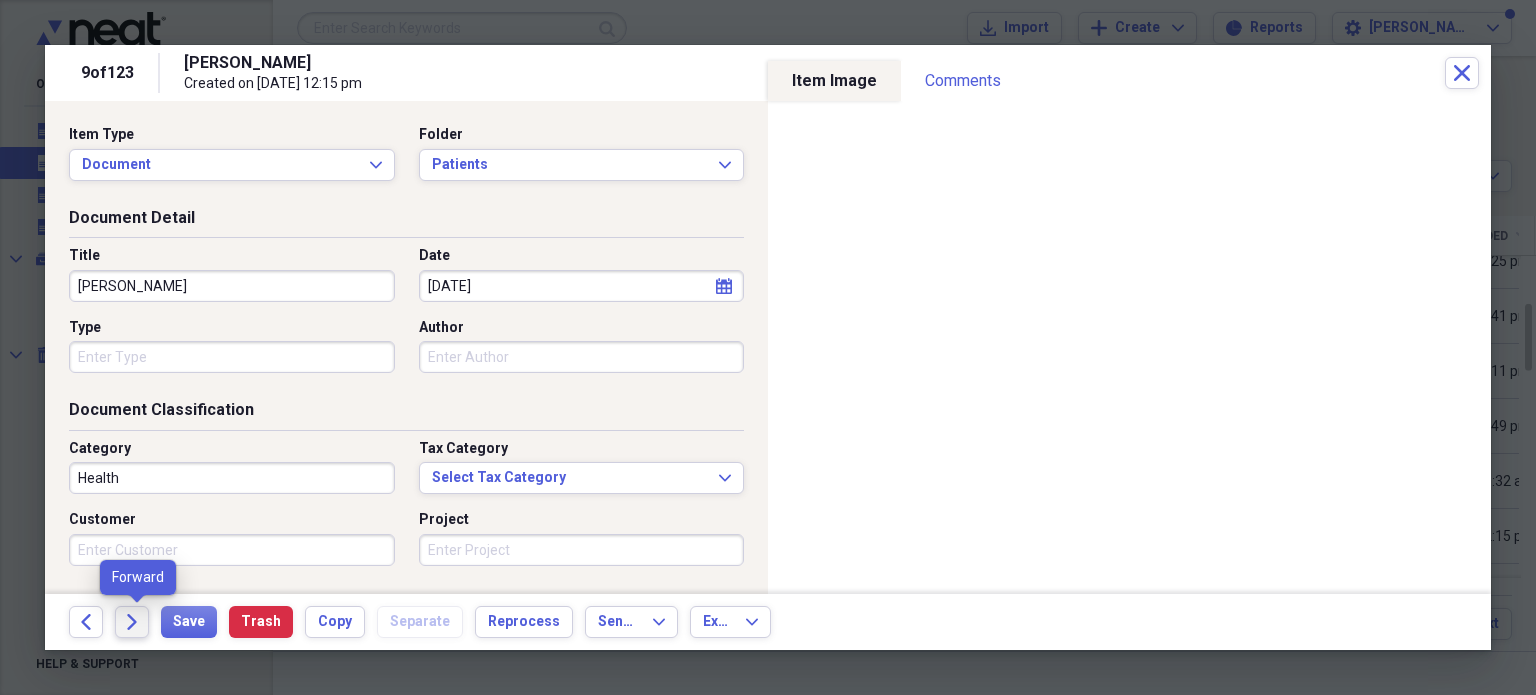 click on "Forward" at bounding box center [132, 622] 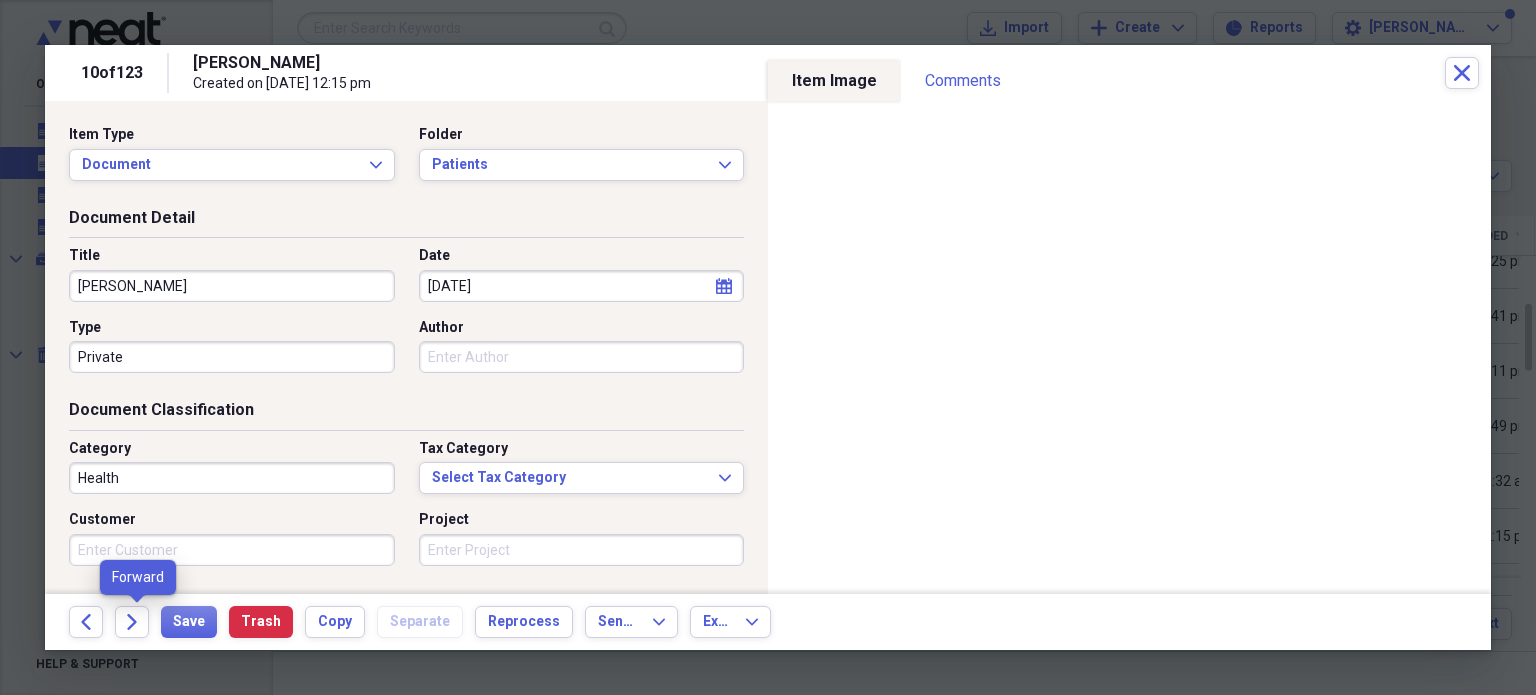 click on "Forward" at bounding box center (132, 622) 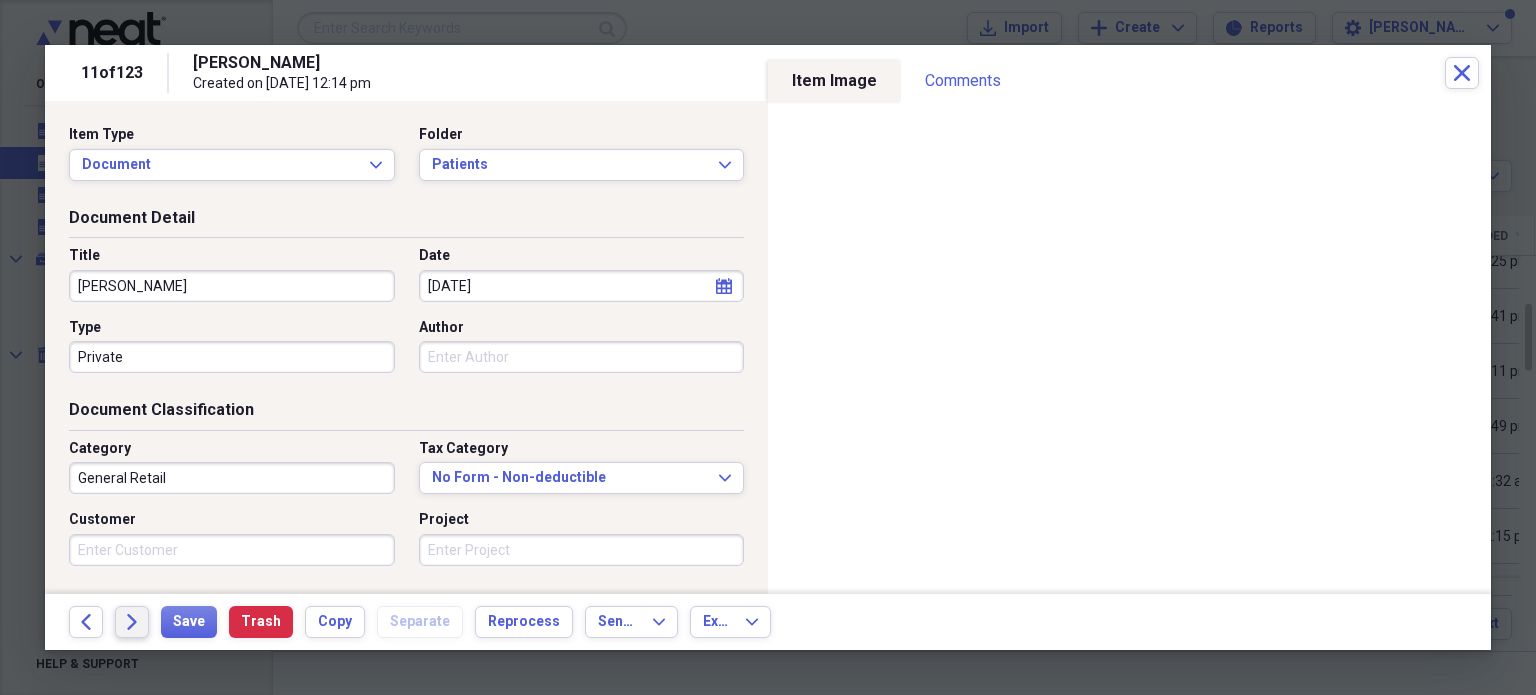 click on "Forward" at bounding box center [132, 622] 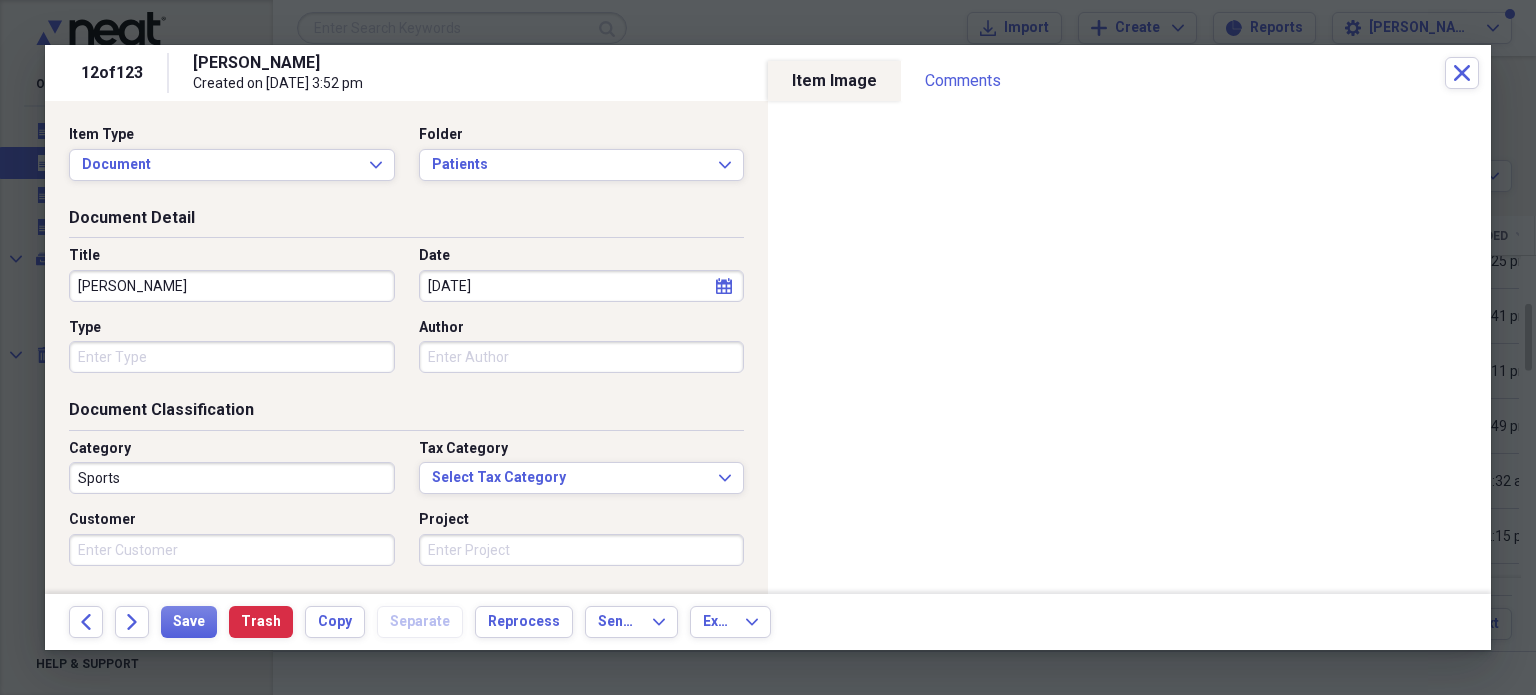 click on "Forward" at bounding box center (132, 622) 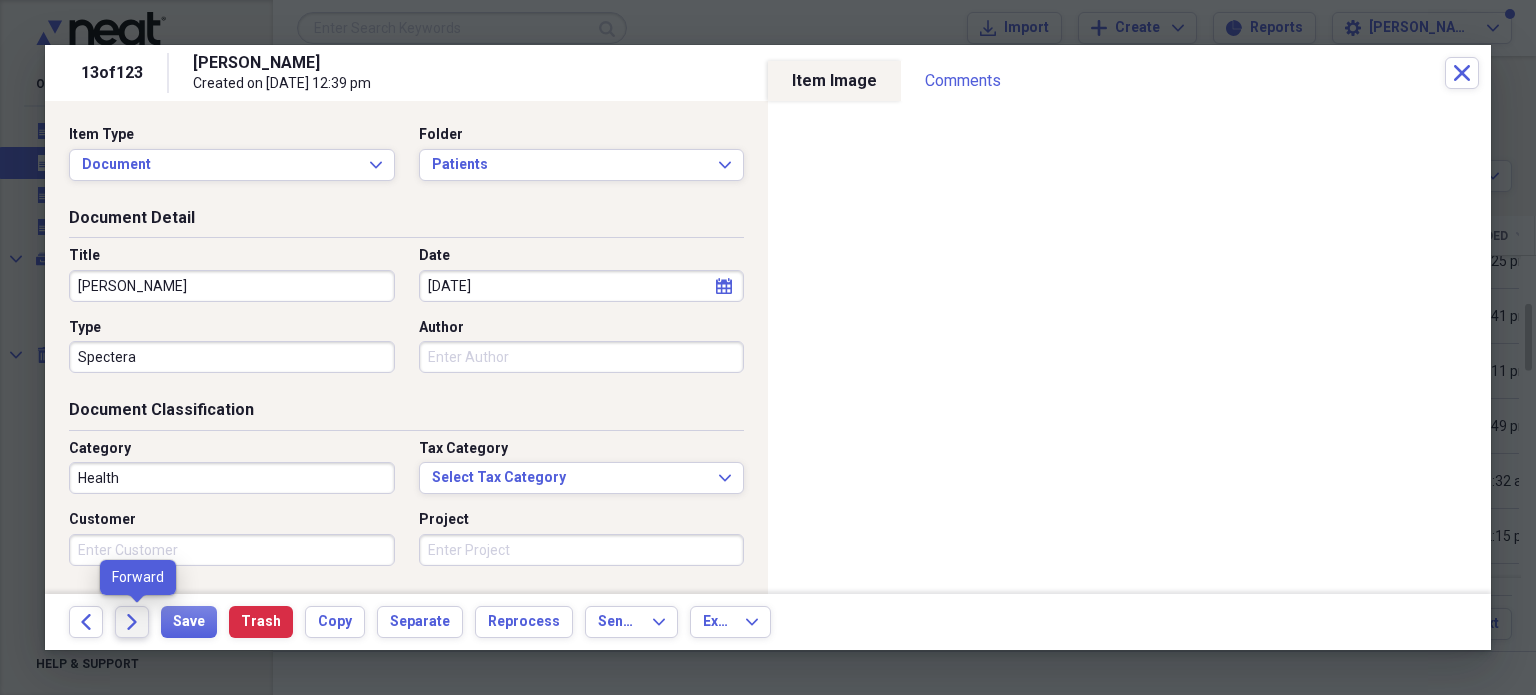 click on "Forward" at bounding box center [132, 622] 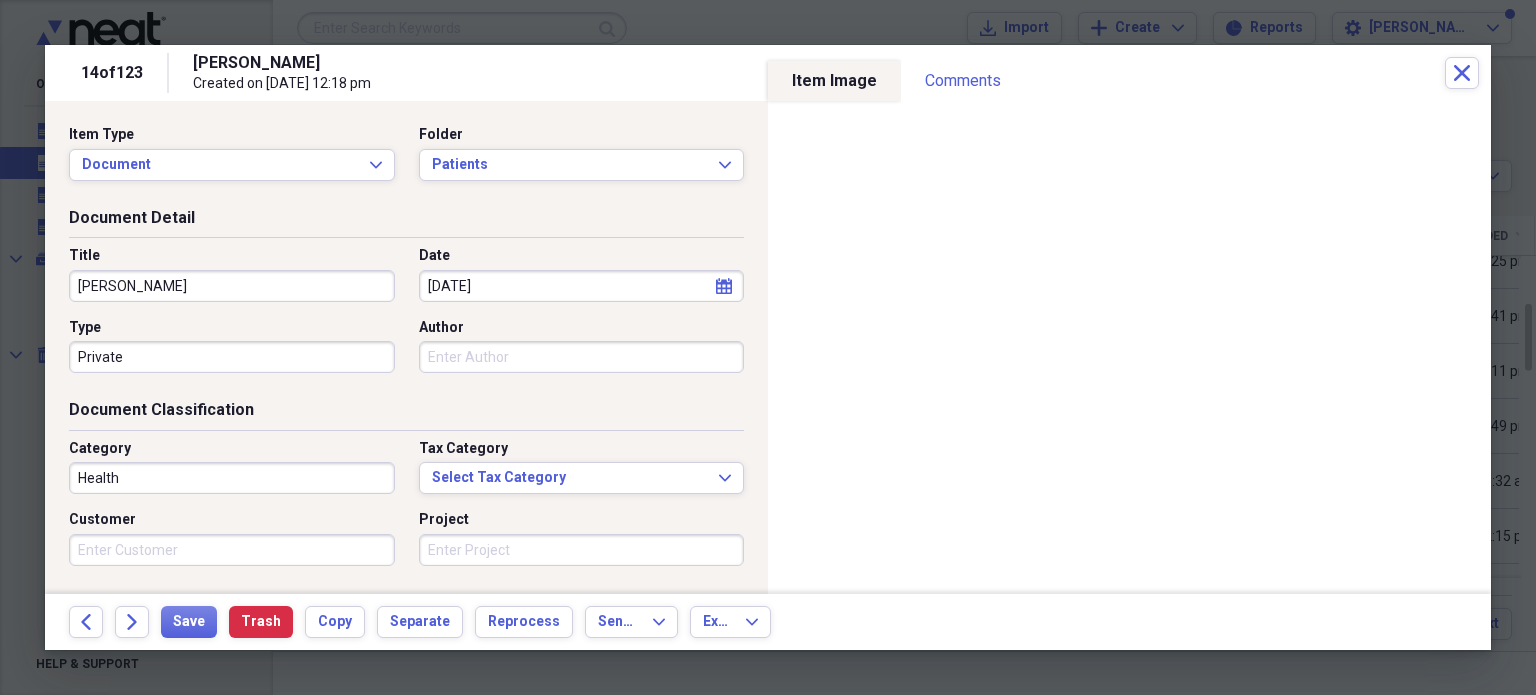 click on "Forward" at bounding box center (132, 622) 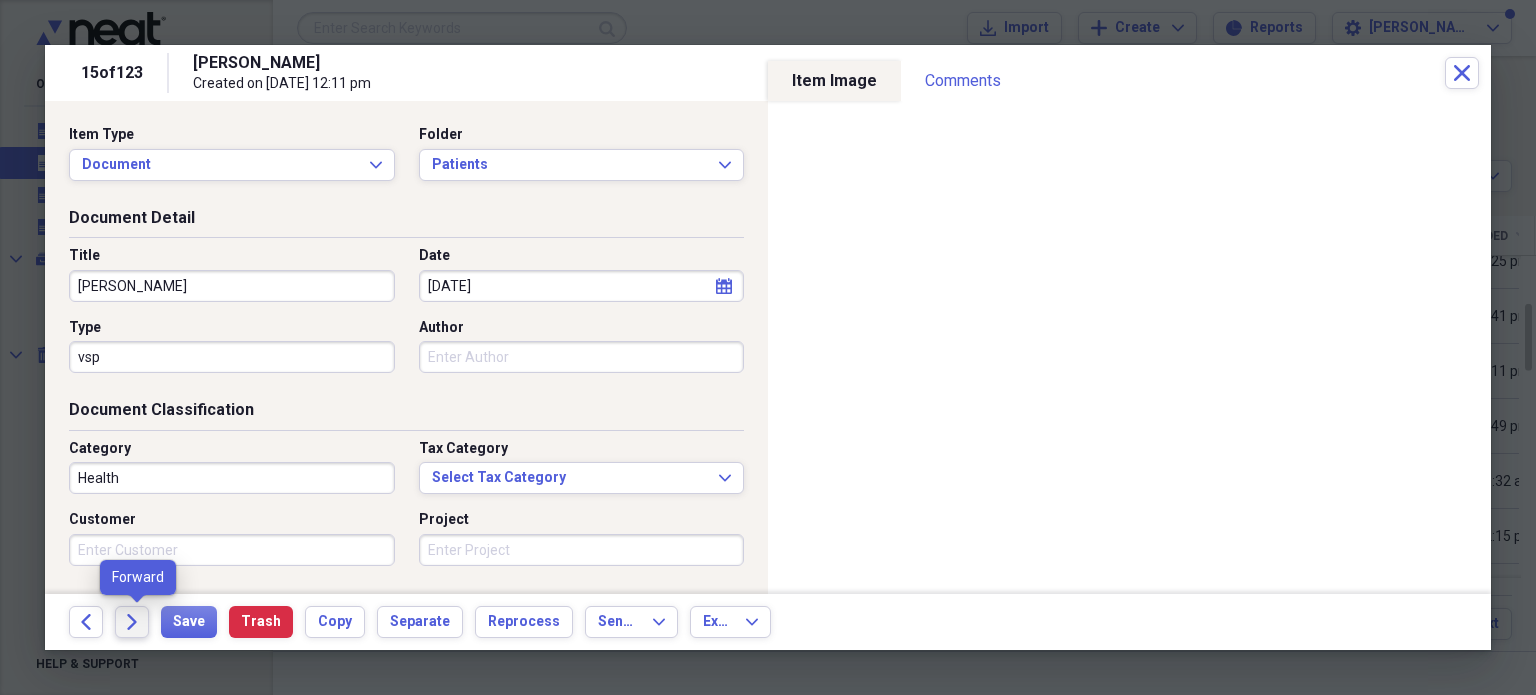 click on "Forward" at bounding box center (132, 622) 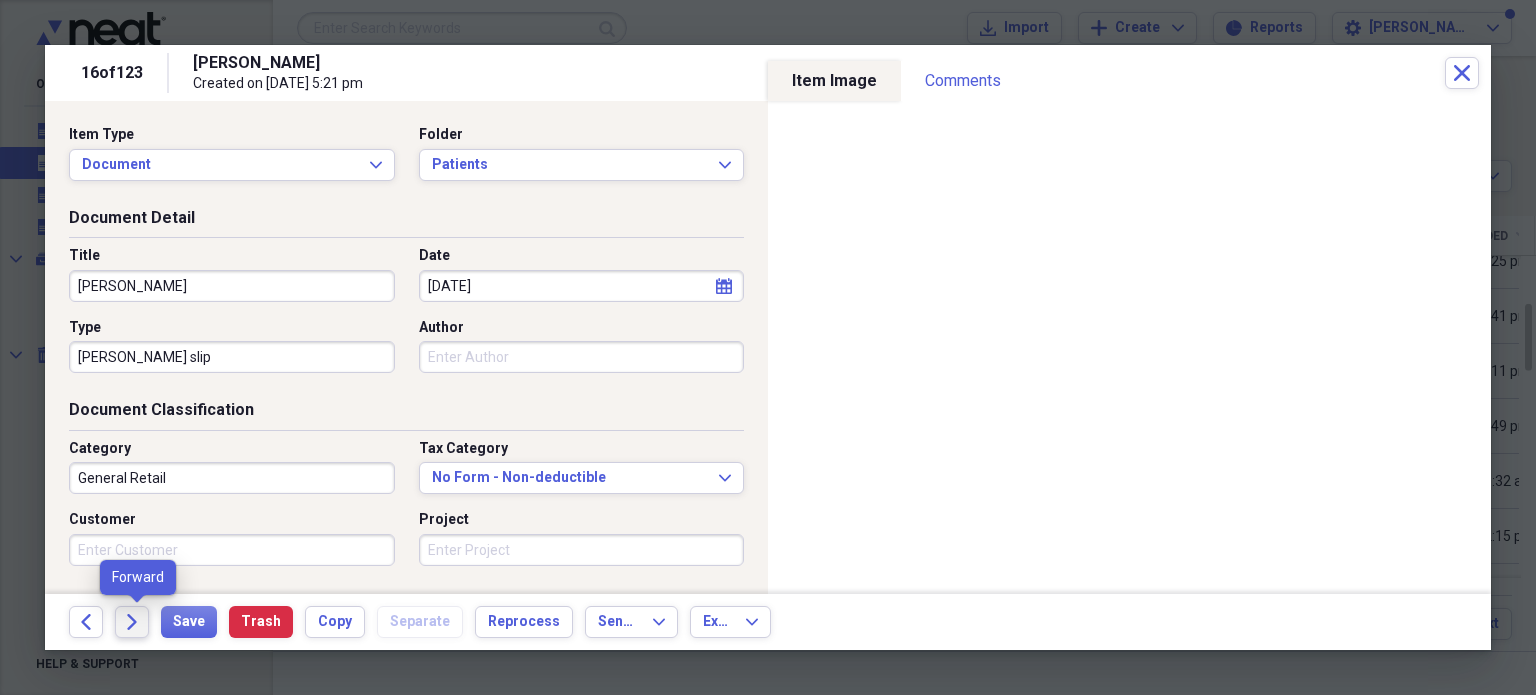 click on "Forward" at bounding box center [132, 622] 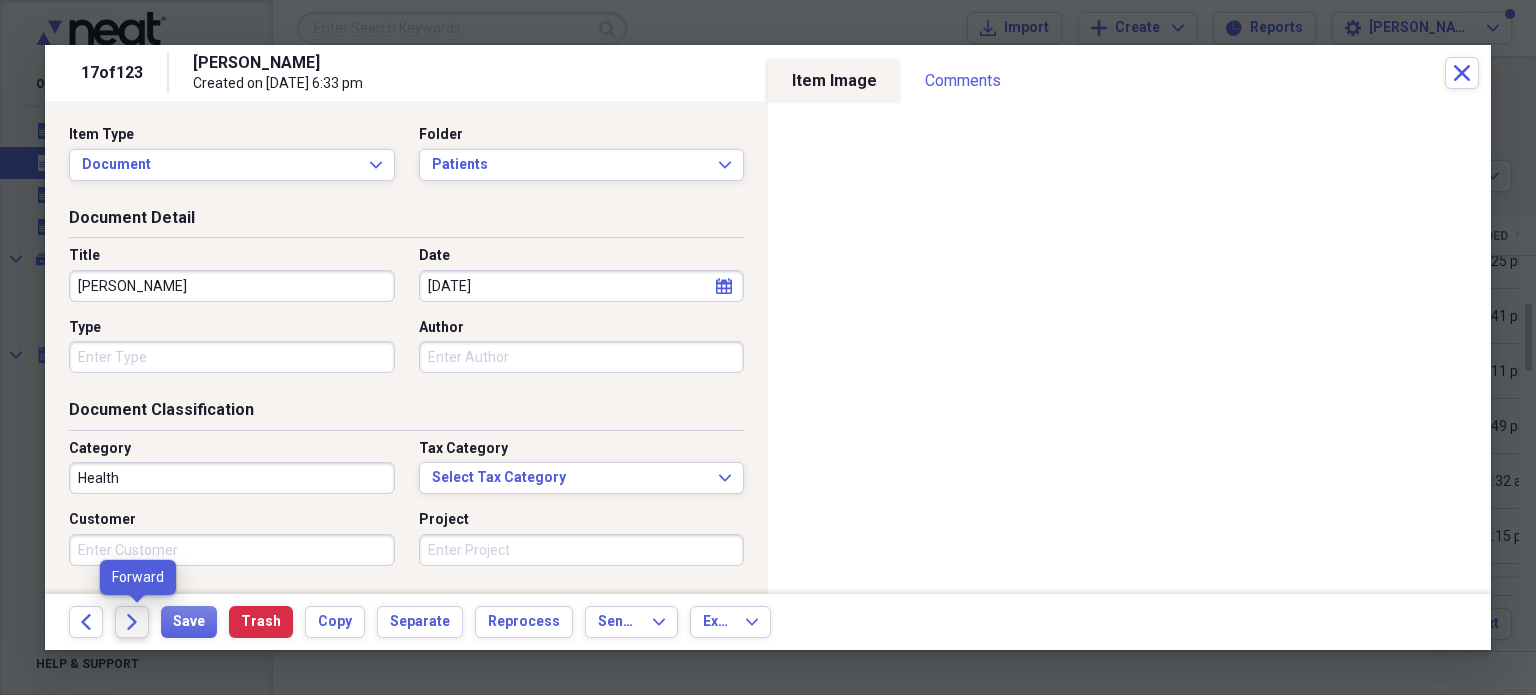 click on "Forward" at bounding box center [132, 622] 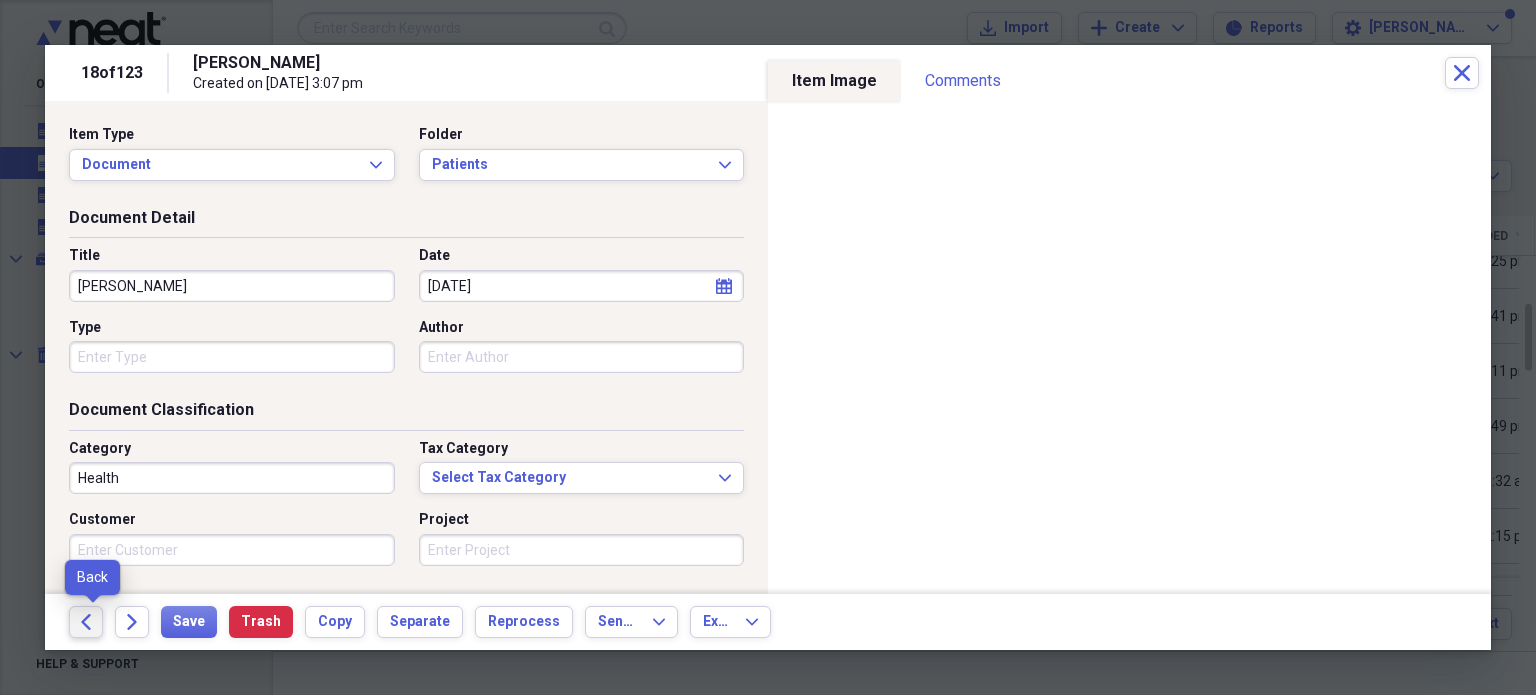 click on "Back" at bounding box center (86, 622) 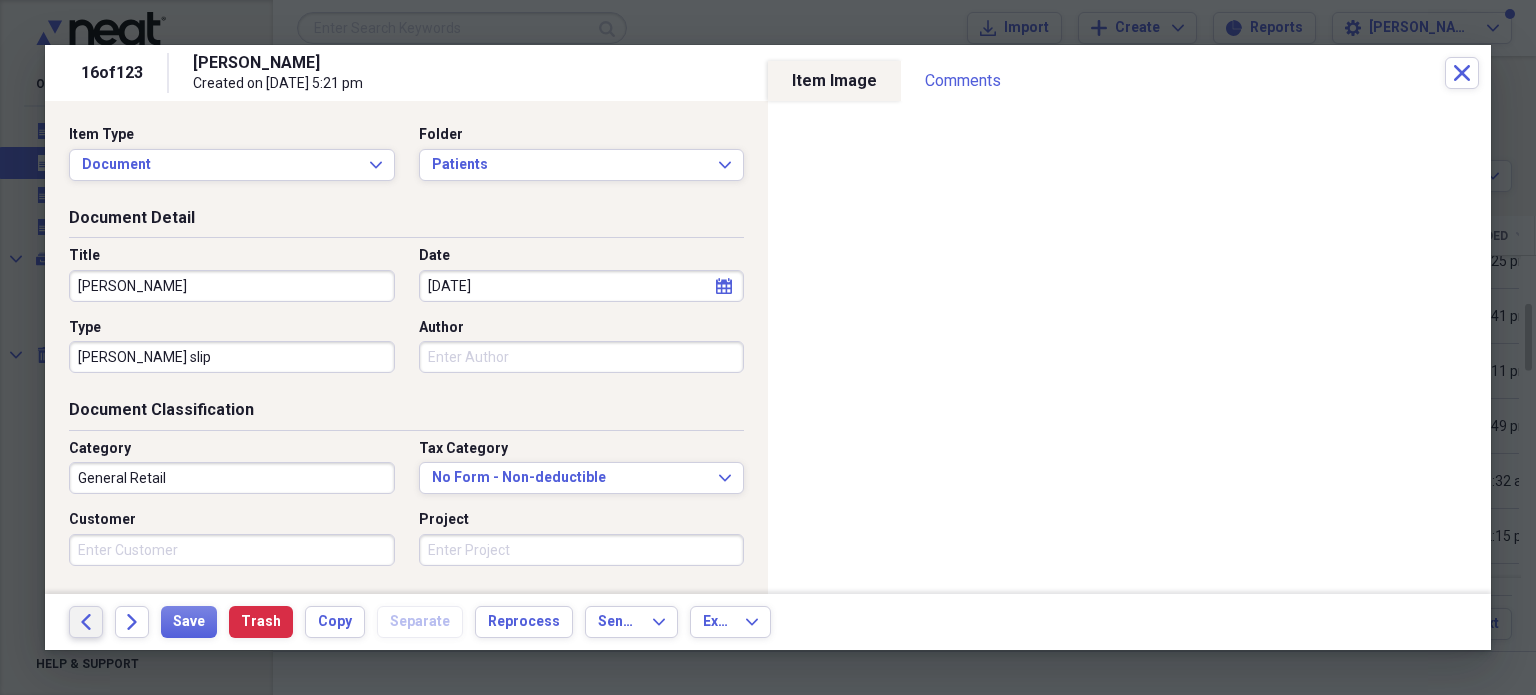 click on "Back" at bounding box center [86, 622] 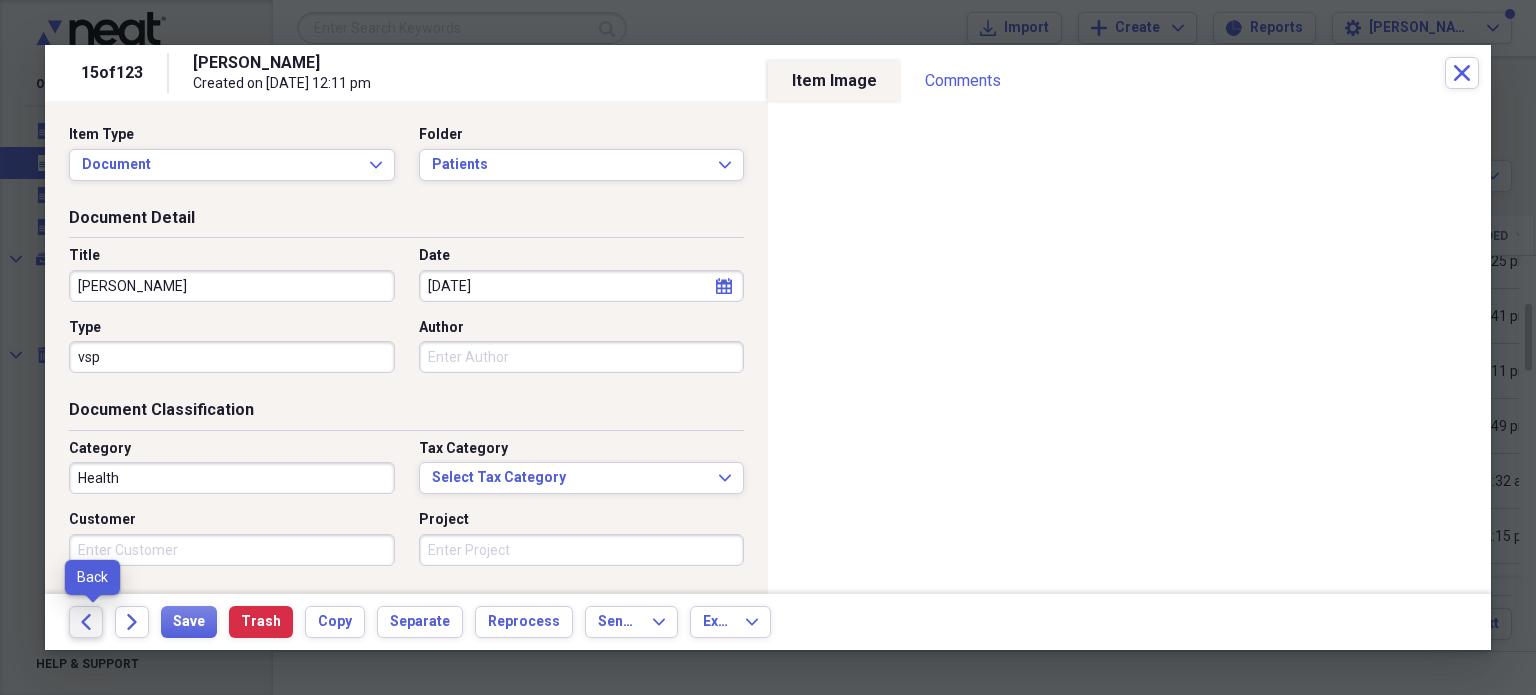 click on "Back" at bounding box center [86, 622] 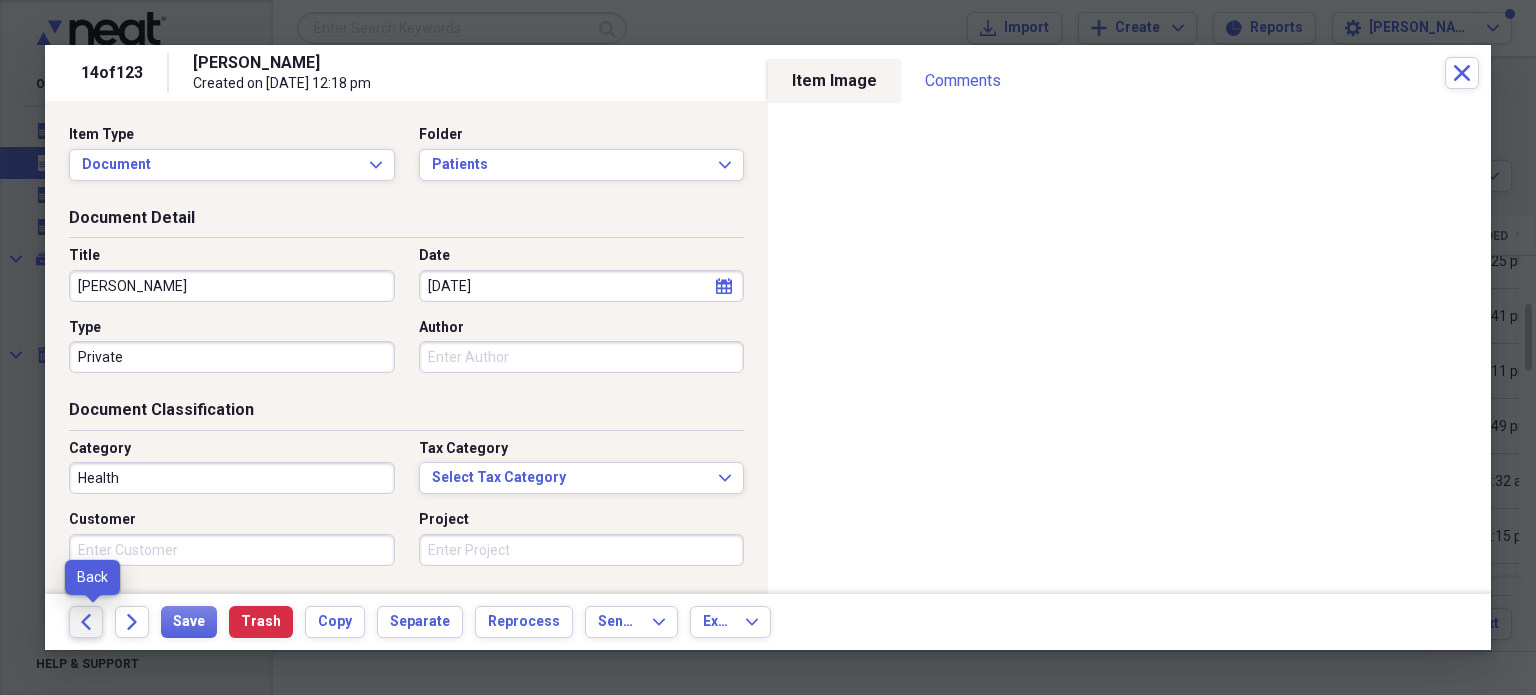 click on "Back" at bounding box center (86, 622) 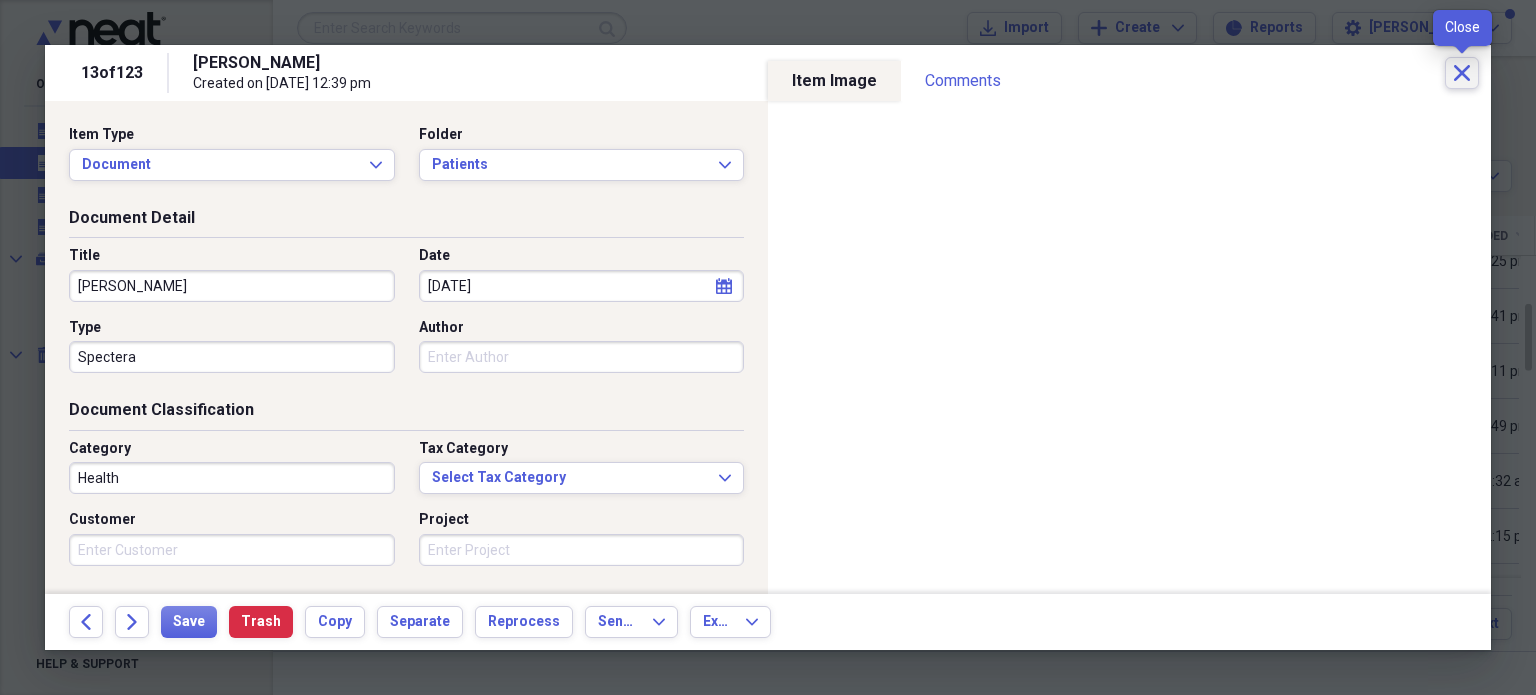 click on "Close" at bounding box center [1462, 73] 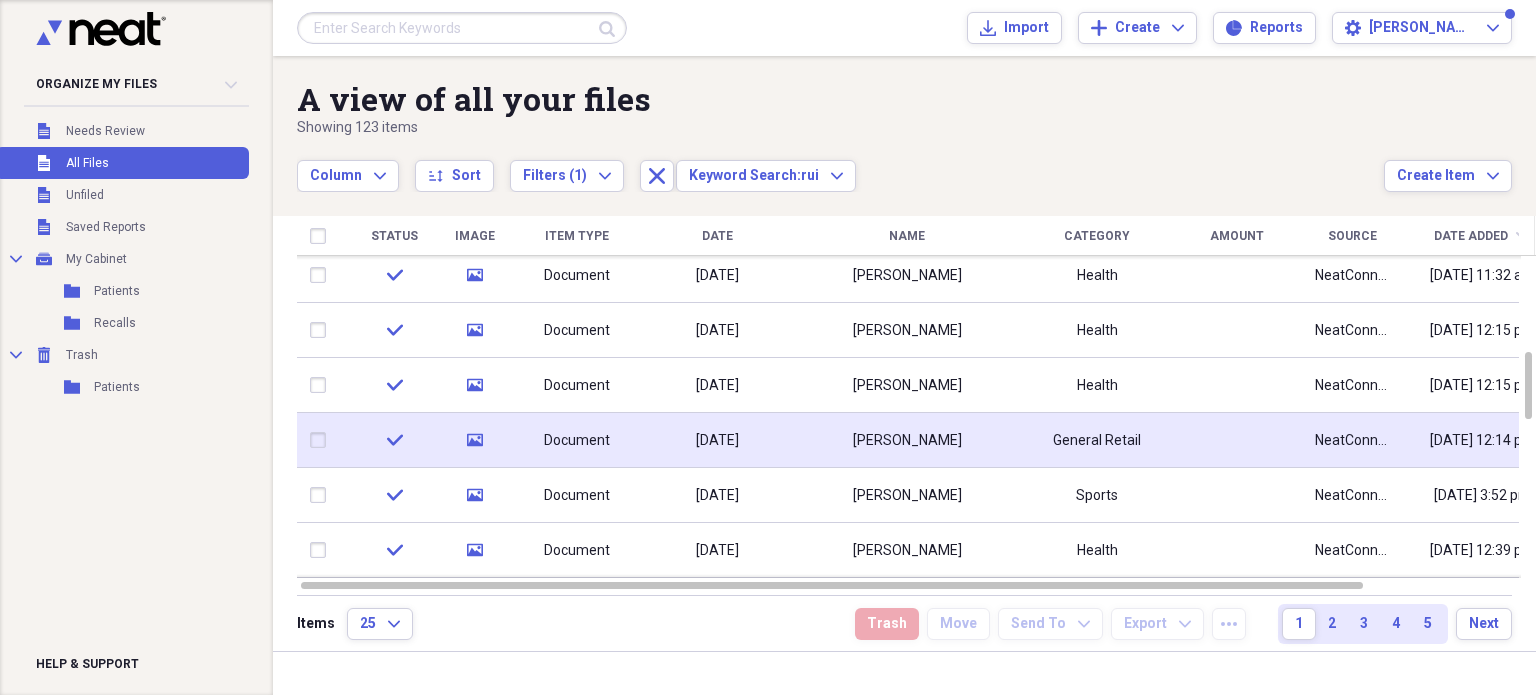 click on "[PERSON_NAME]" at bounding box center (907, 440) 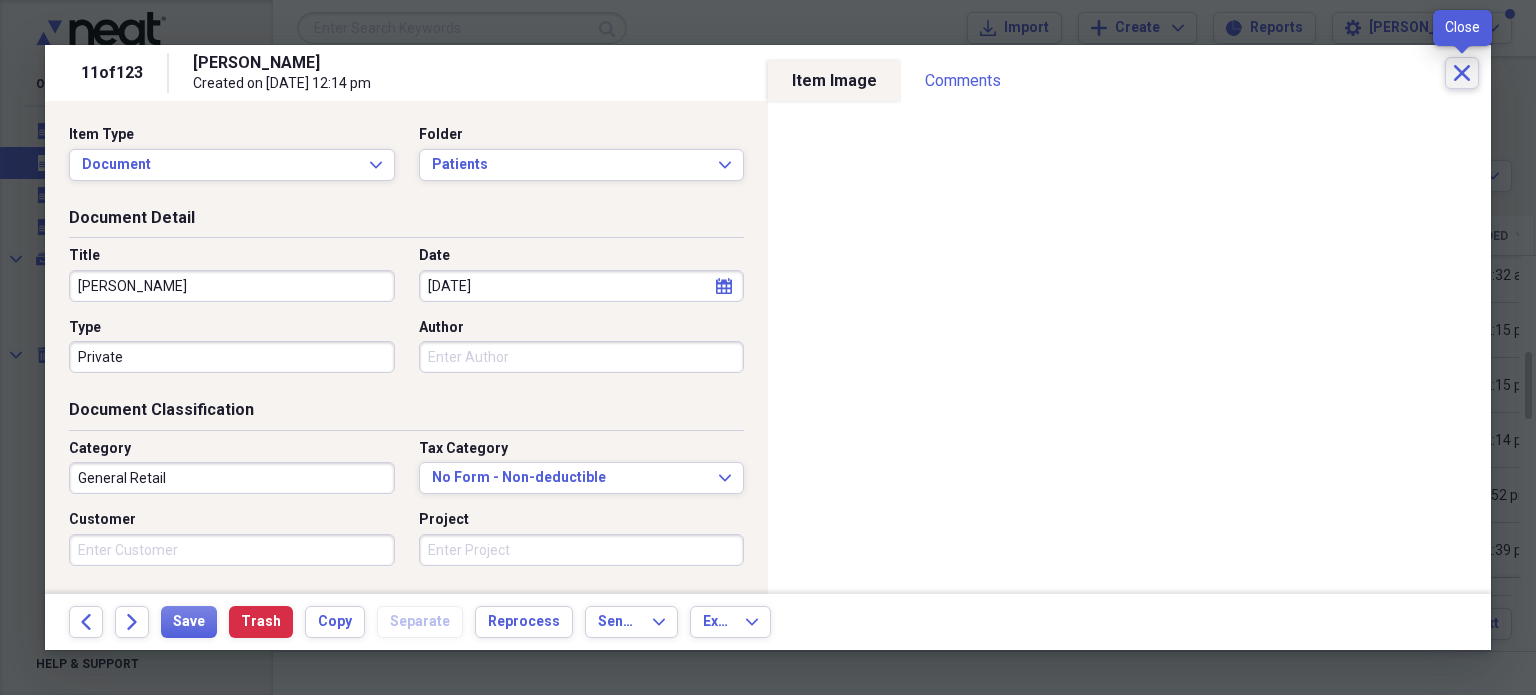 click on "Close" 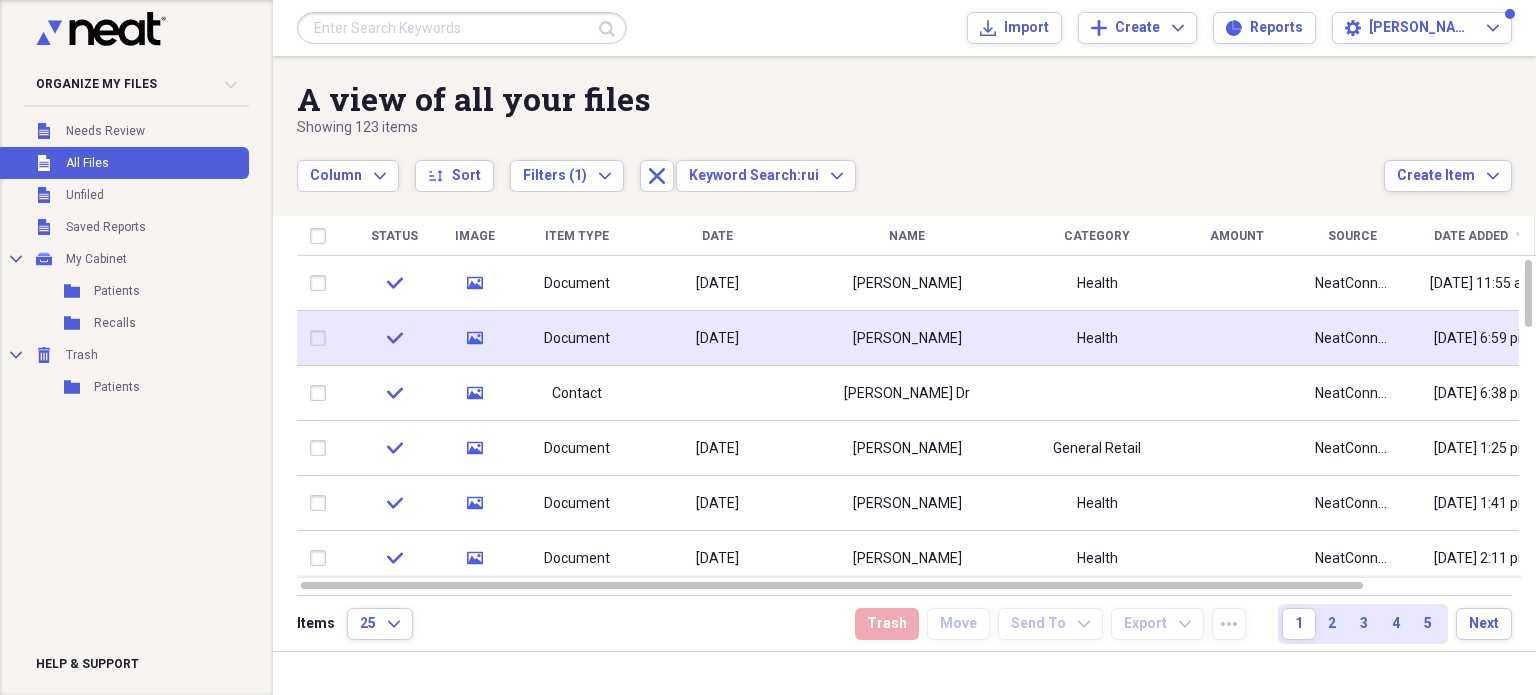 click on "[PERSON_NAME]" at bounding box center [907, 338] 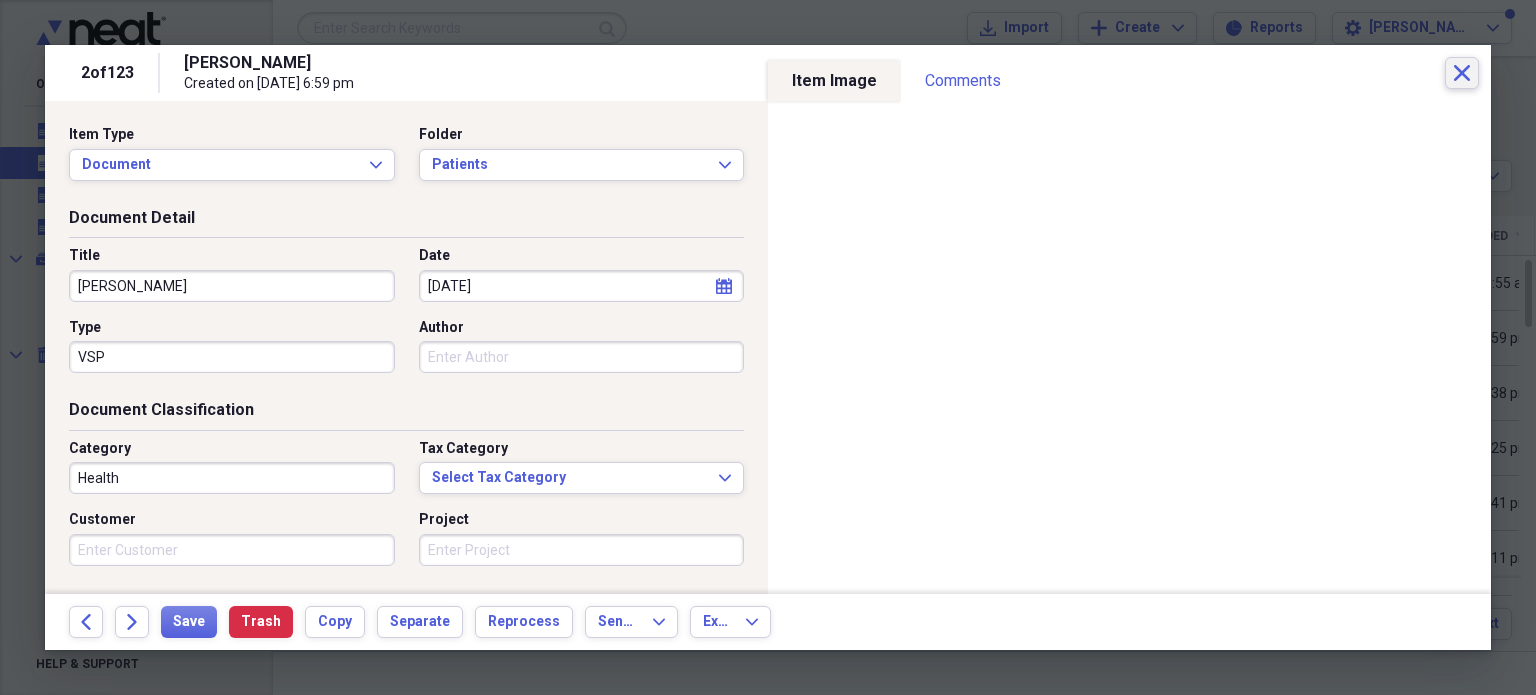 click on "Close" at bounding box center (1462, 73) 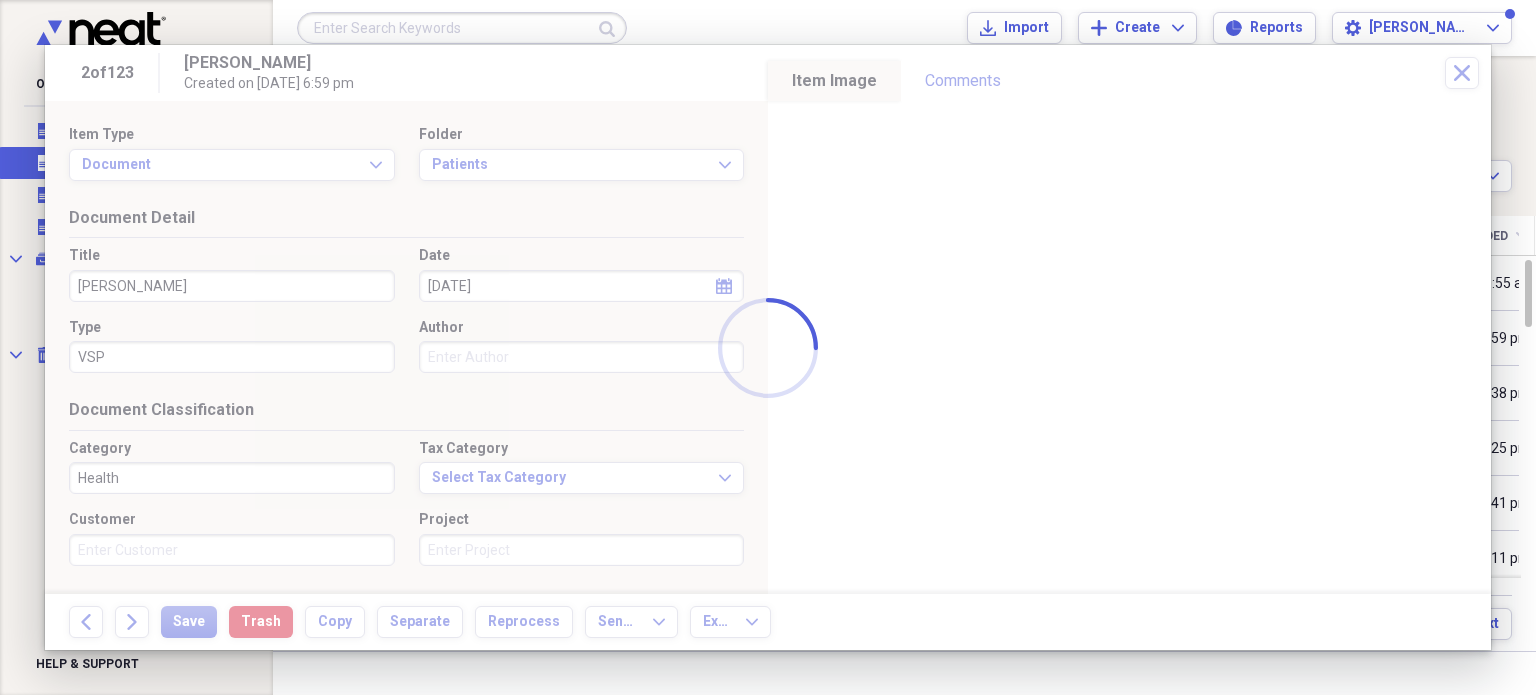 click at bounding box center (462, 28) 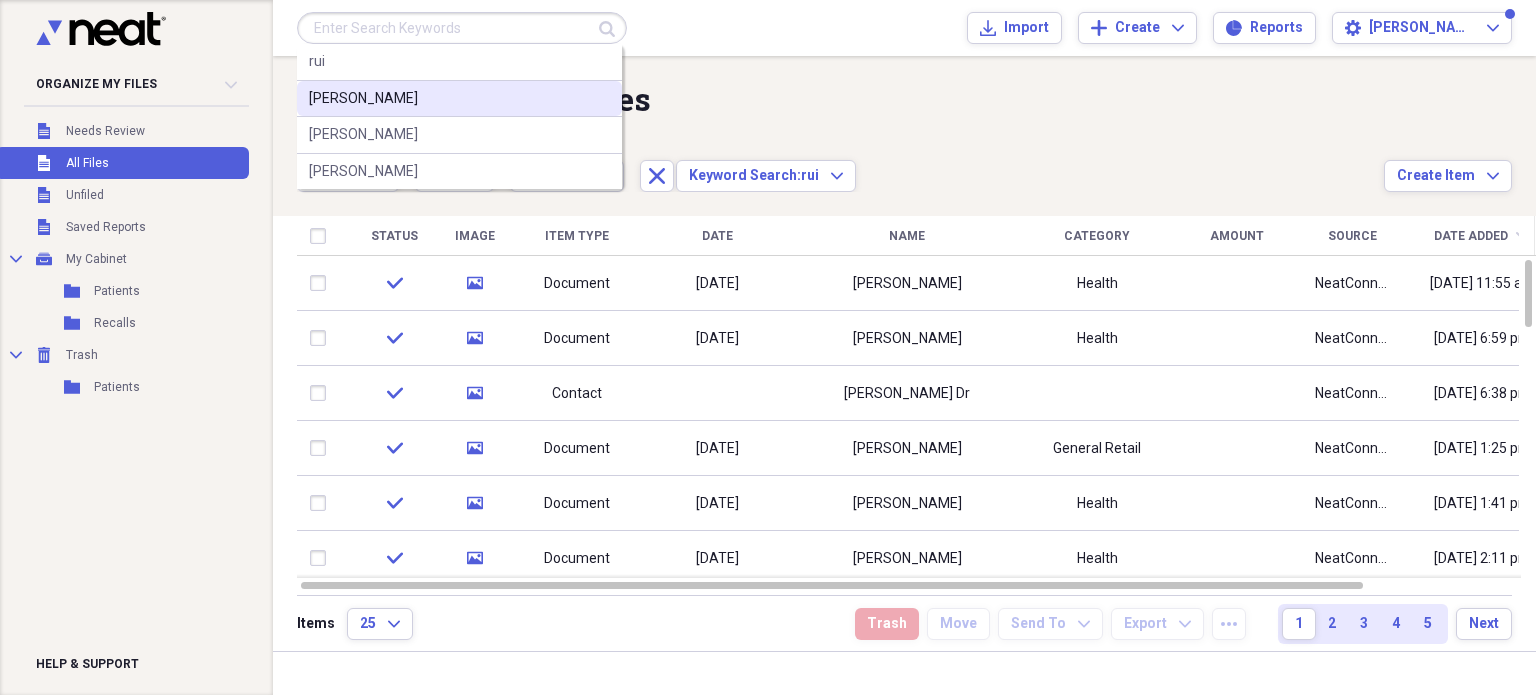 click on "[PERSON_NAME]" at bounding box center (459, 99) 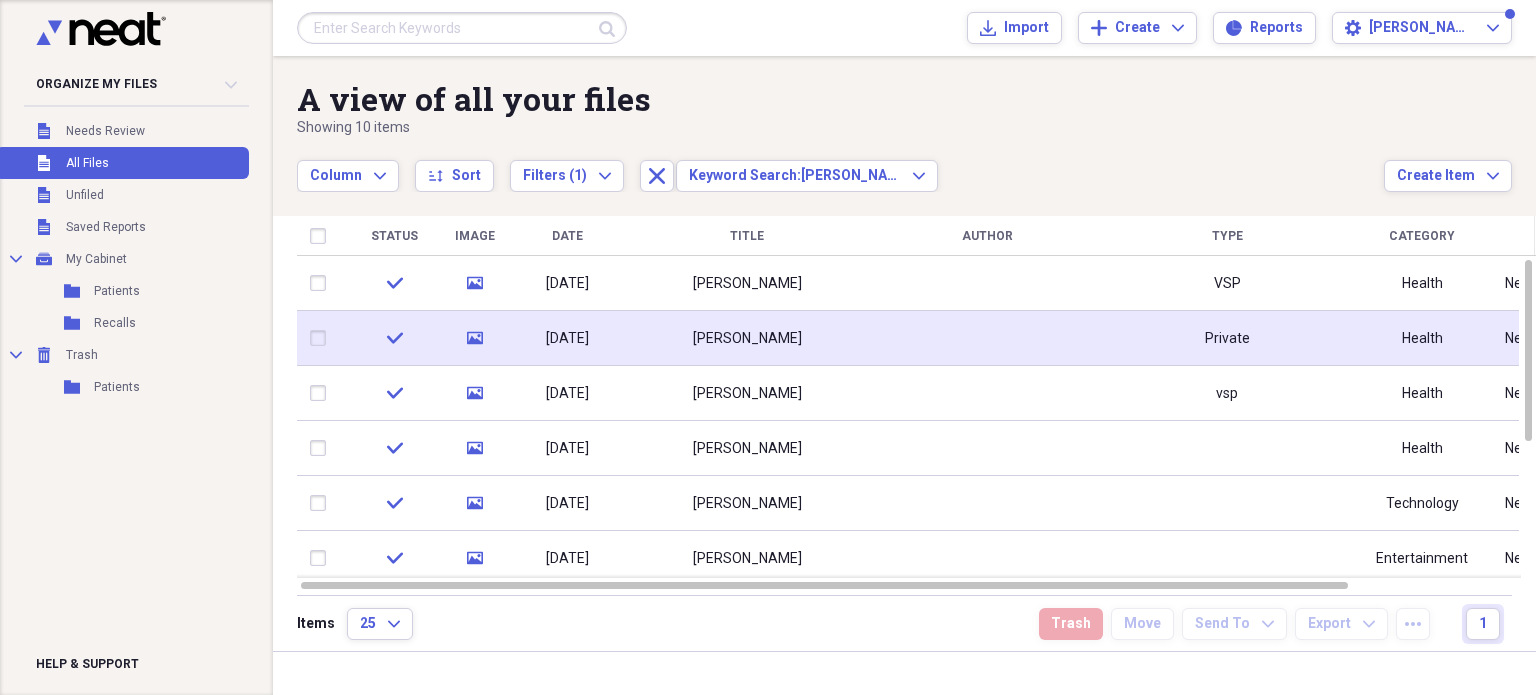 click on "[PERSON_NAME]" at bounding box center (747, 339) 